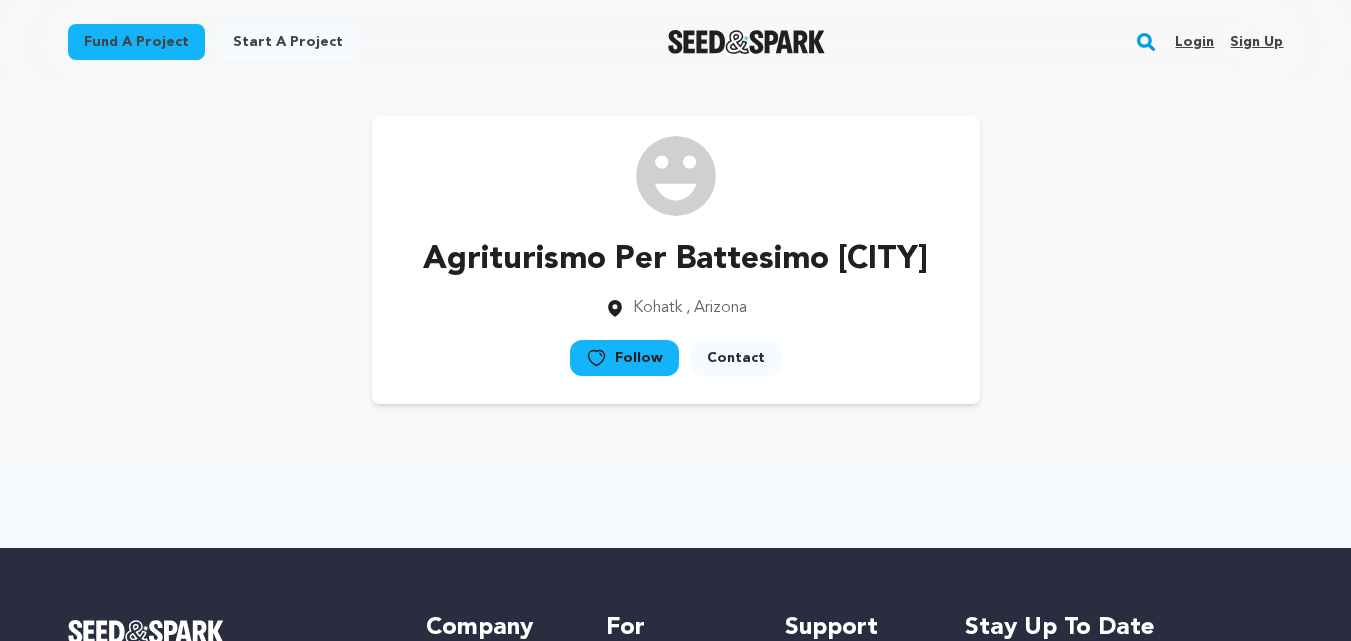 scroll, scrollTop: 0, scrollLeft: 0, axis: both 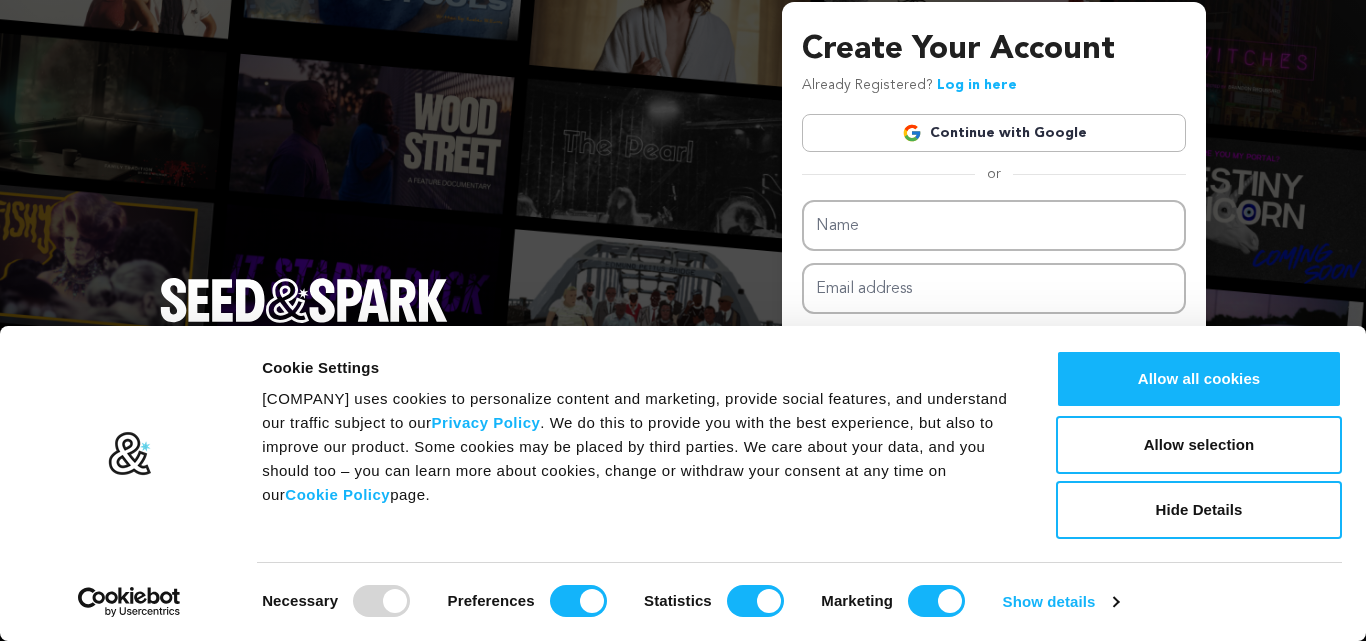 click on "Continue with Google" at bounding box center (994, 133) 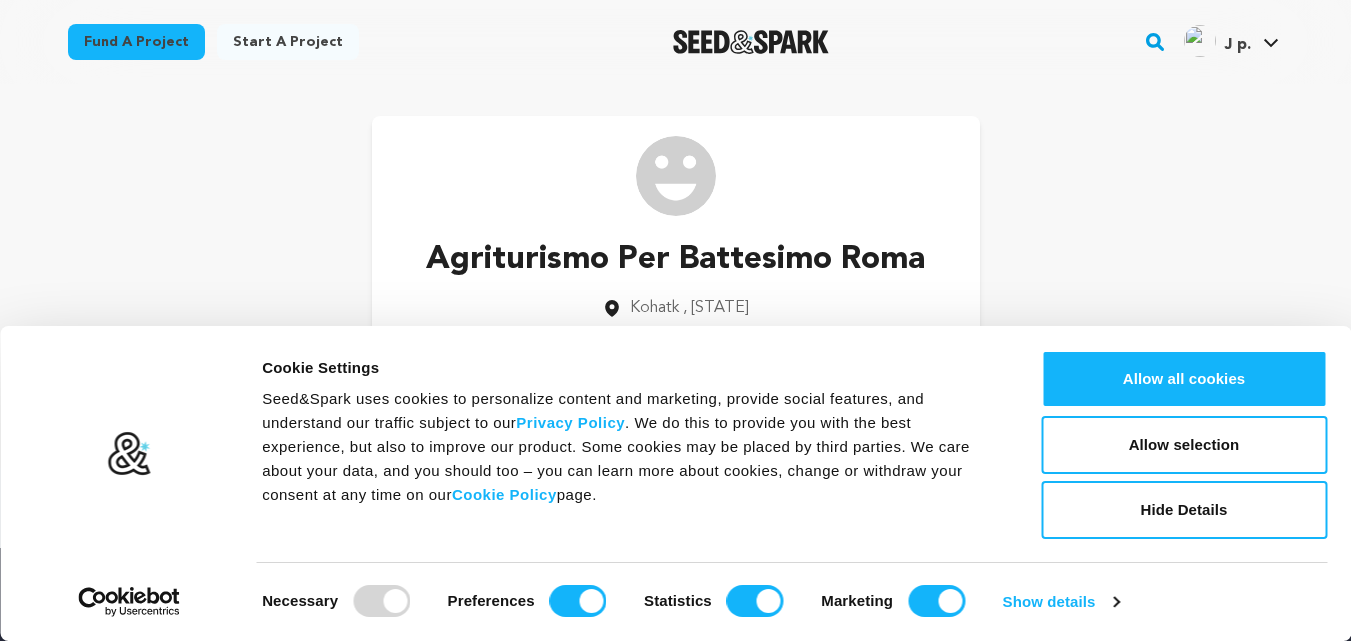 scroll, scrollTop: 0, scrollLeft: 0, axis: both 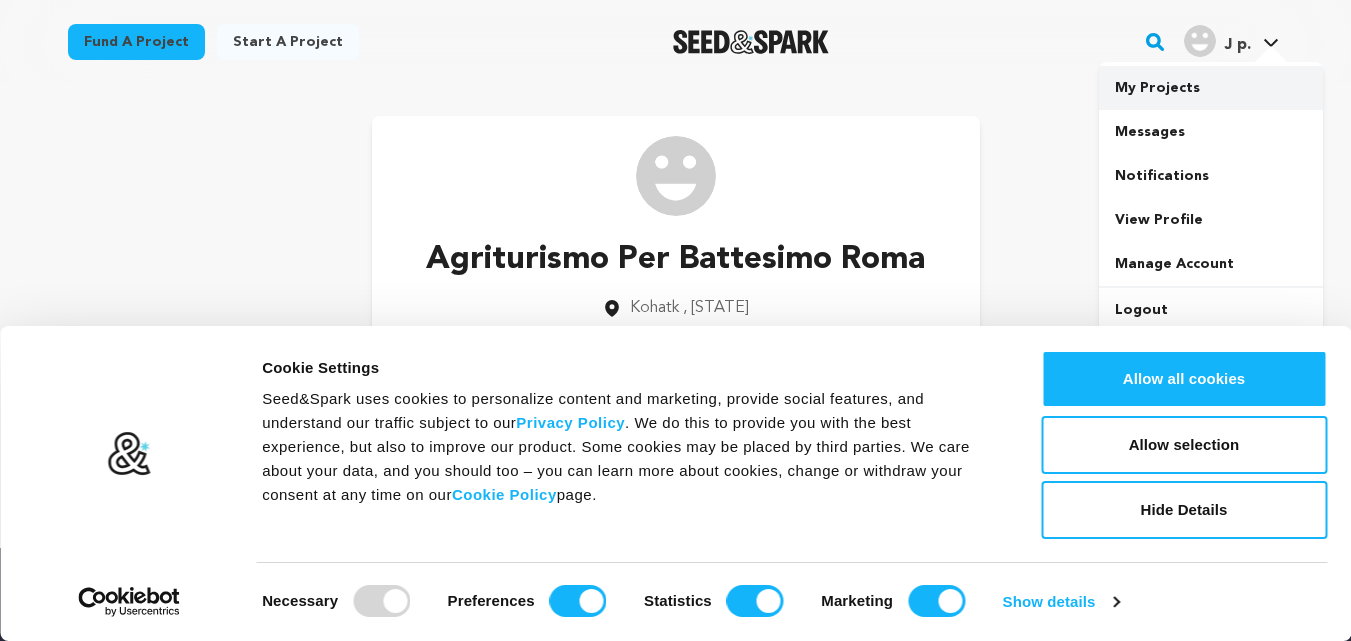 click on "My Projects" at bounding box center [1211, 88] 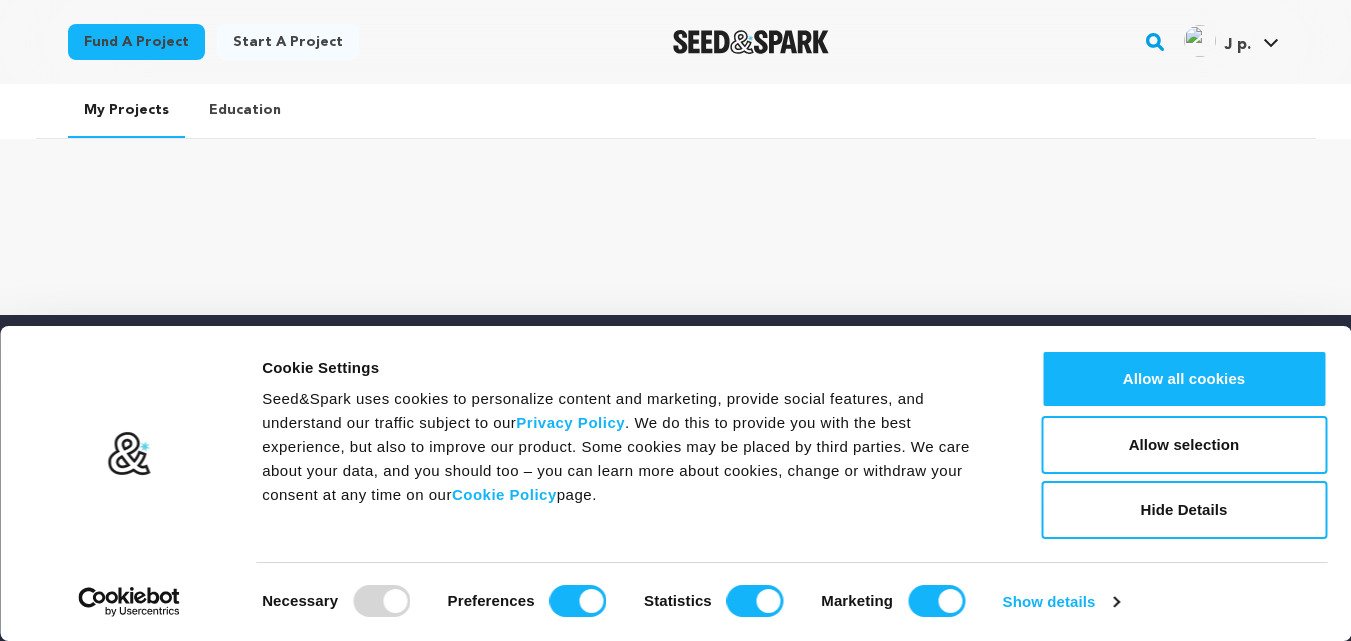 scroll, scrollTop: 0, scrollLeft: 0, axis: both 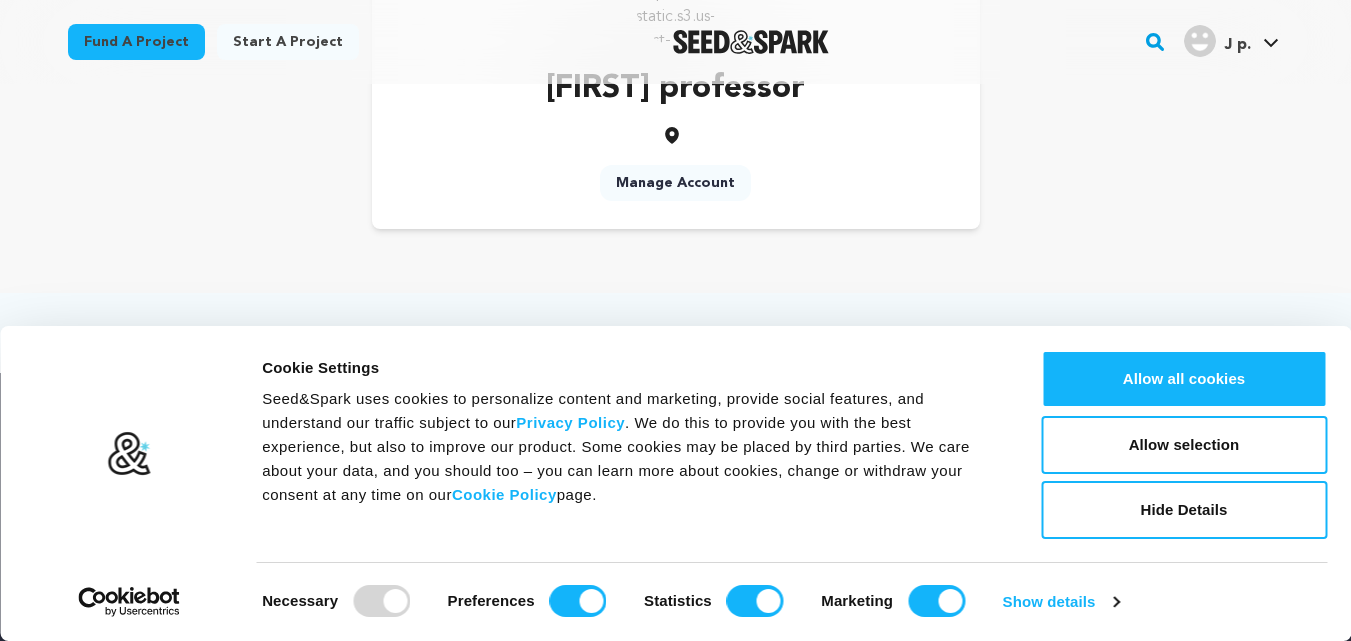 click on "Manage Account" at bounding box center [675, 183] 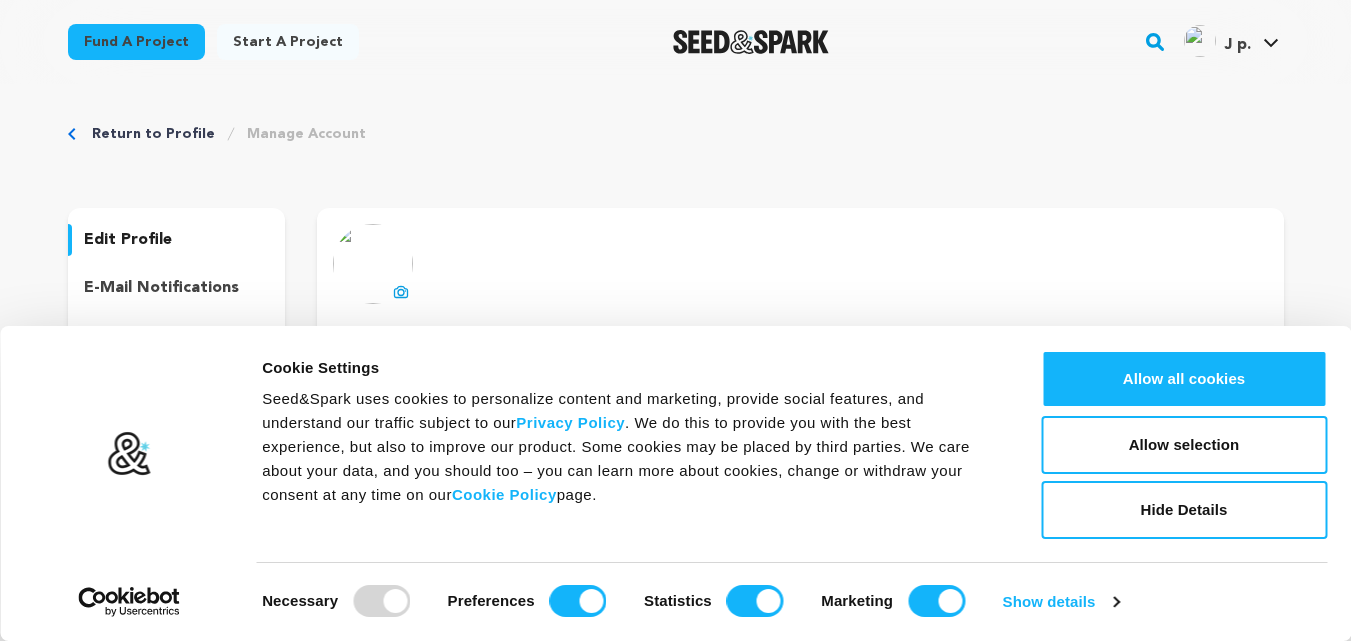 scroll, scrollTop: 0, scrollLeft: 0, axis: both 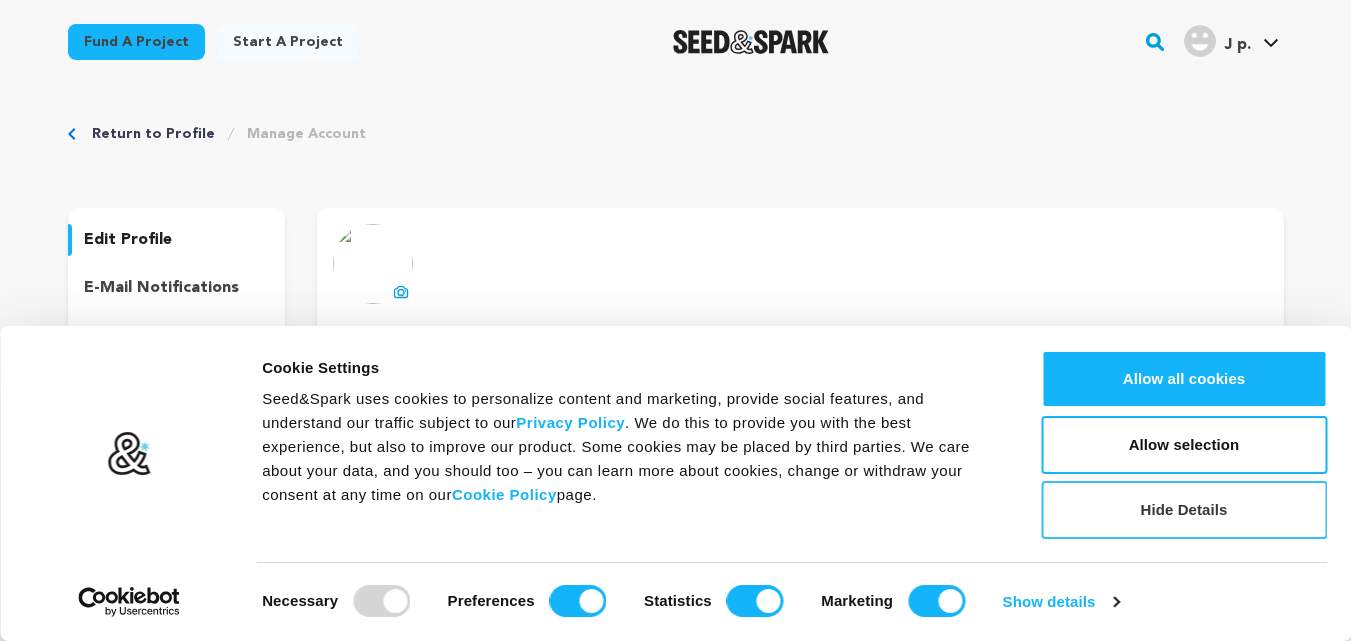 click on "Hide Details" at bounding box center (1184, 510) 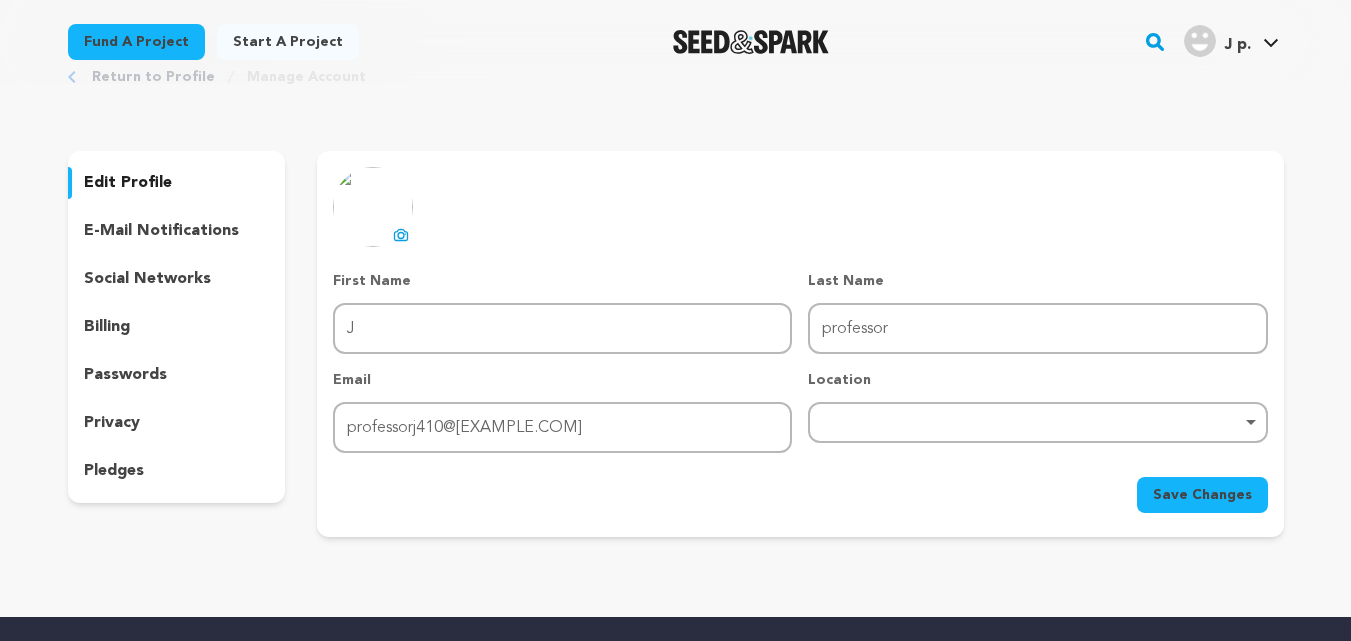 scroll, scrollTop: 86, scrollLeft: 0, axis: vertical 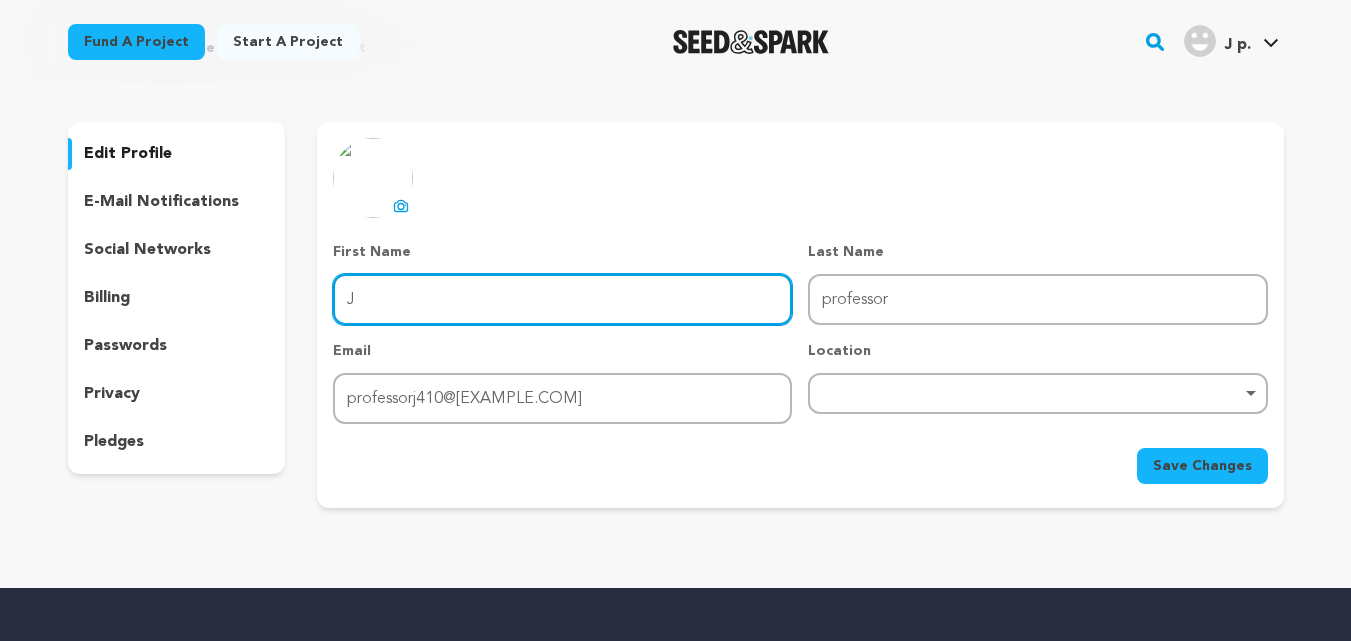 click on "J" at bounding box center [562, 299] 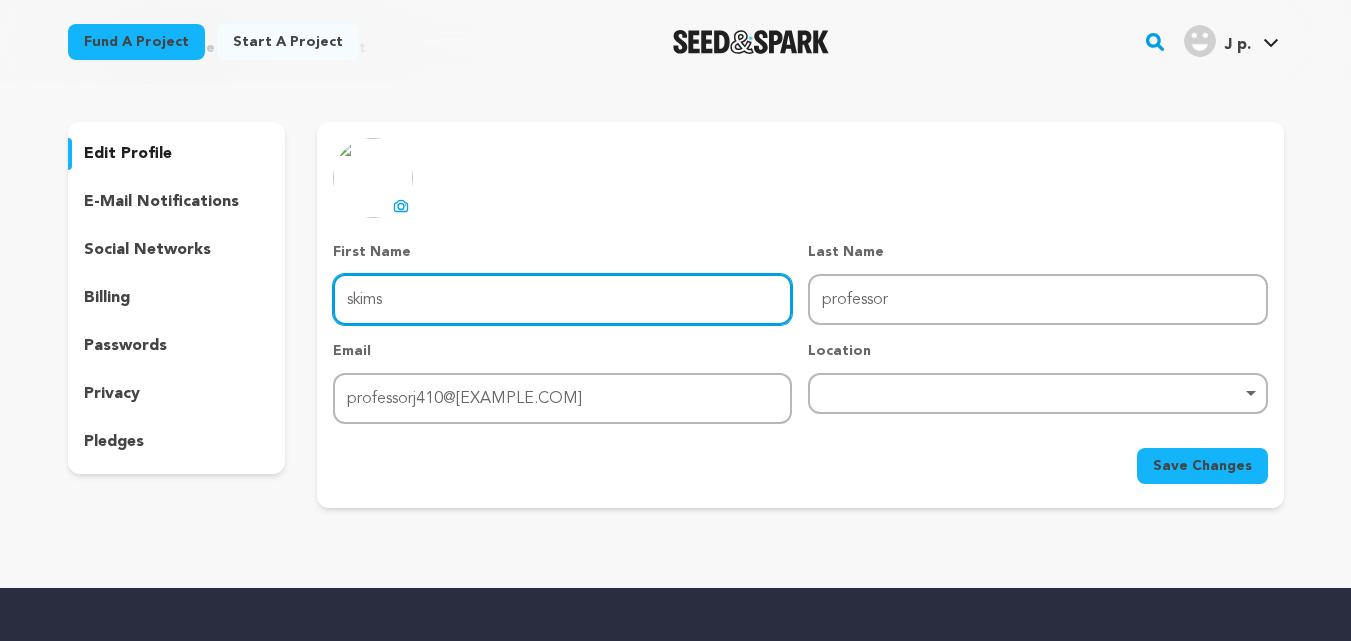 type on "skims" 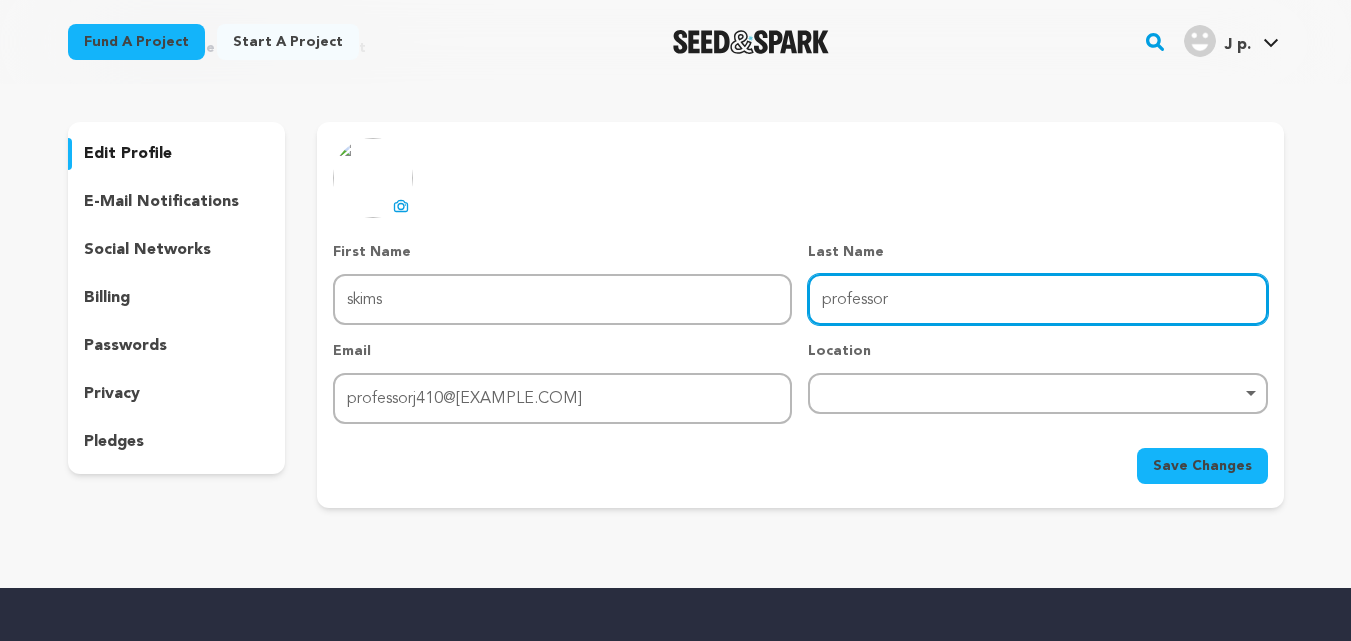 click on "professor" at bounding box center [1037, 299] 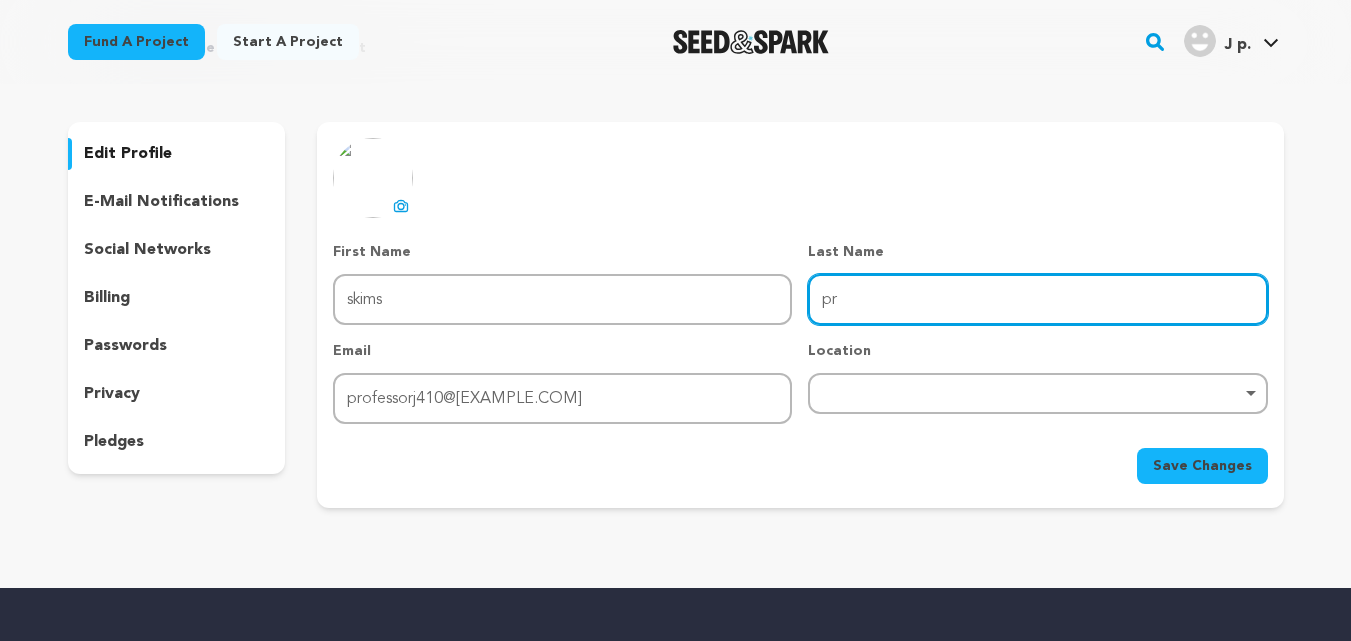 type on "p" 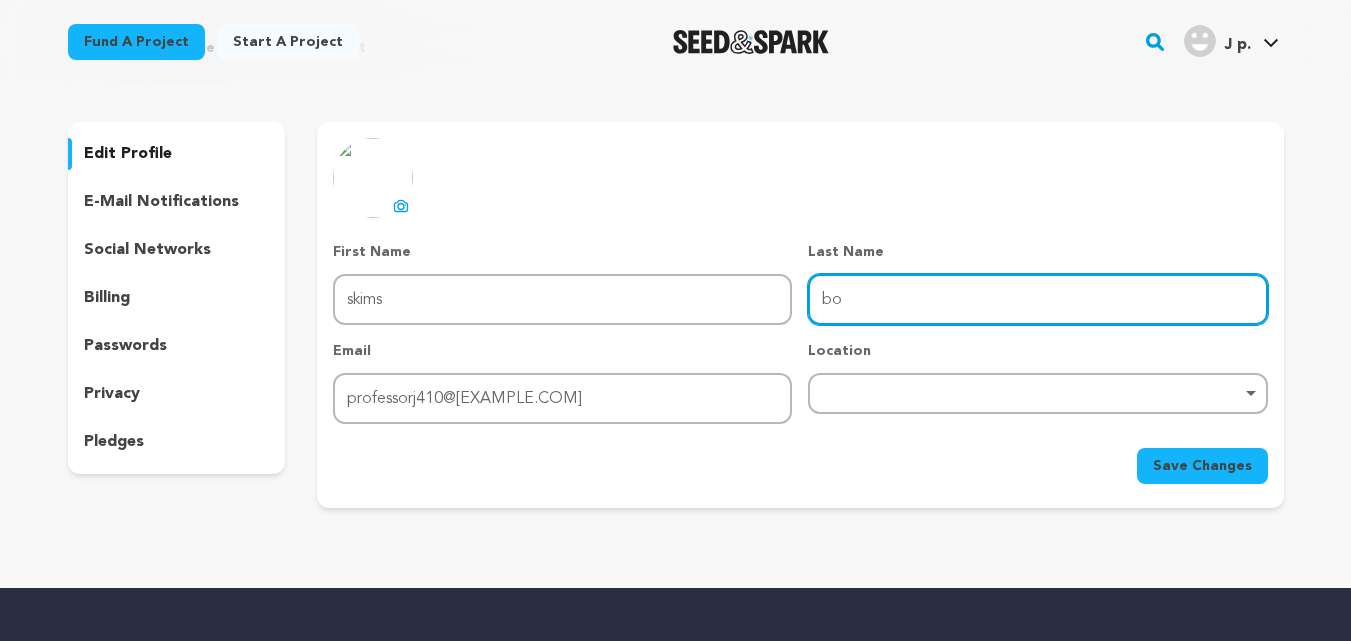 type on "bodysuit" 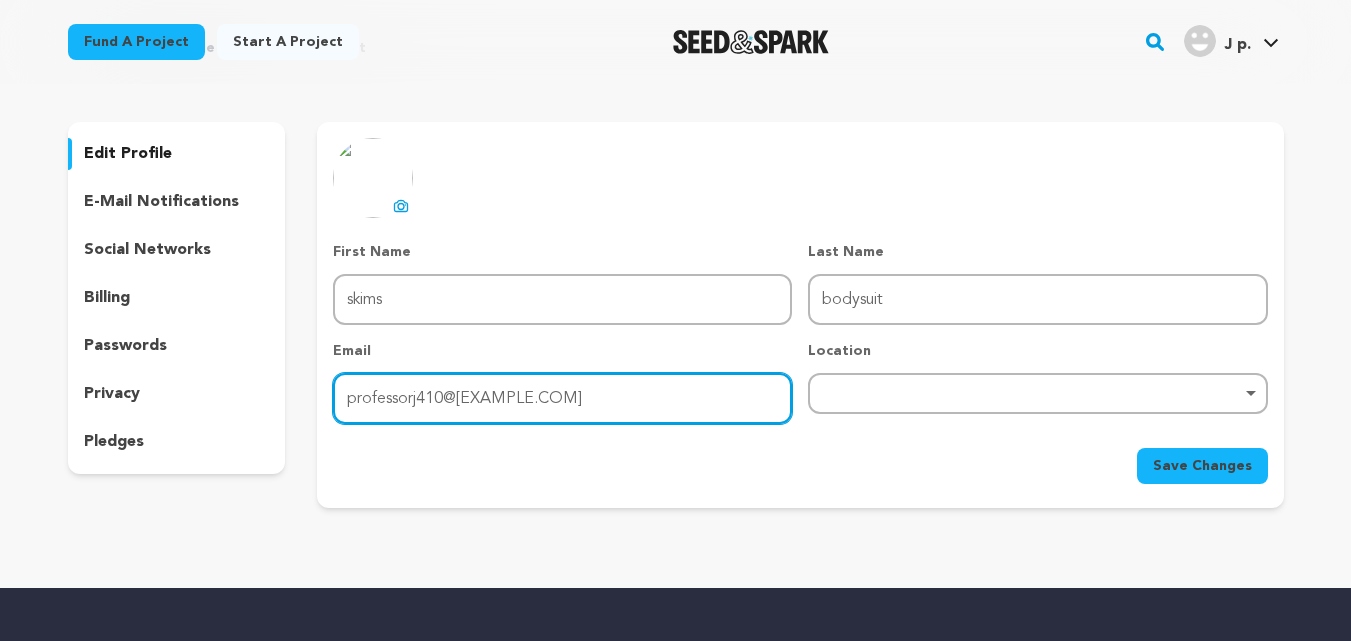 click on "professorj410@gmail.com" at bounding box center (562, 398) 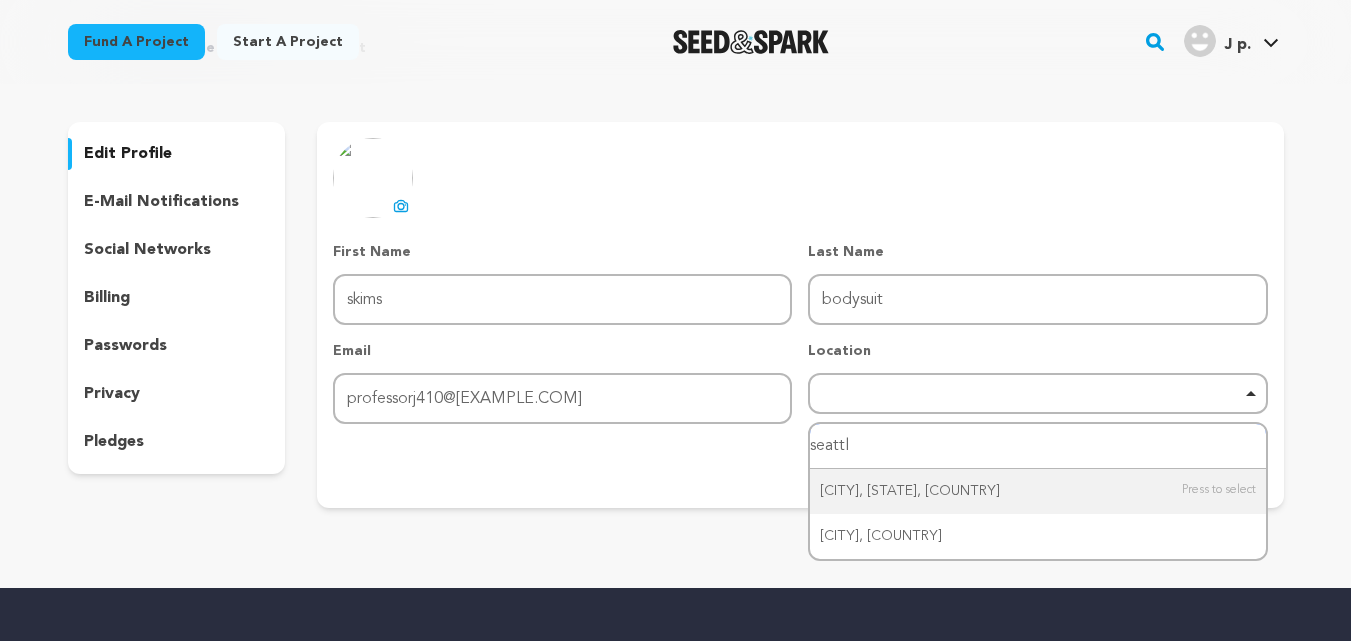 type on "seattle" 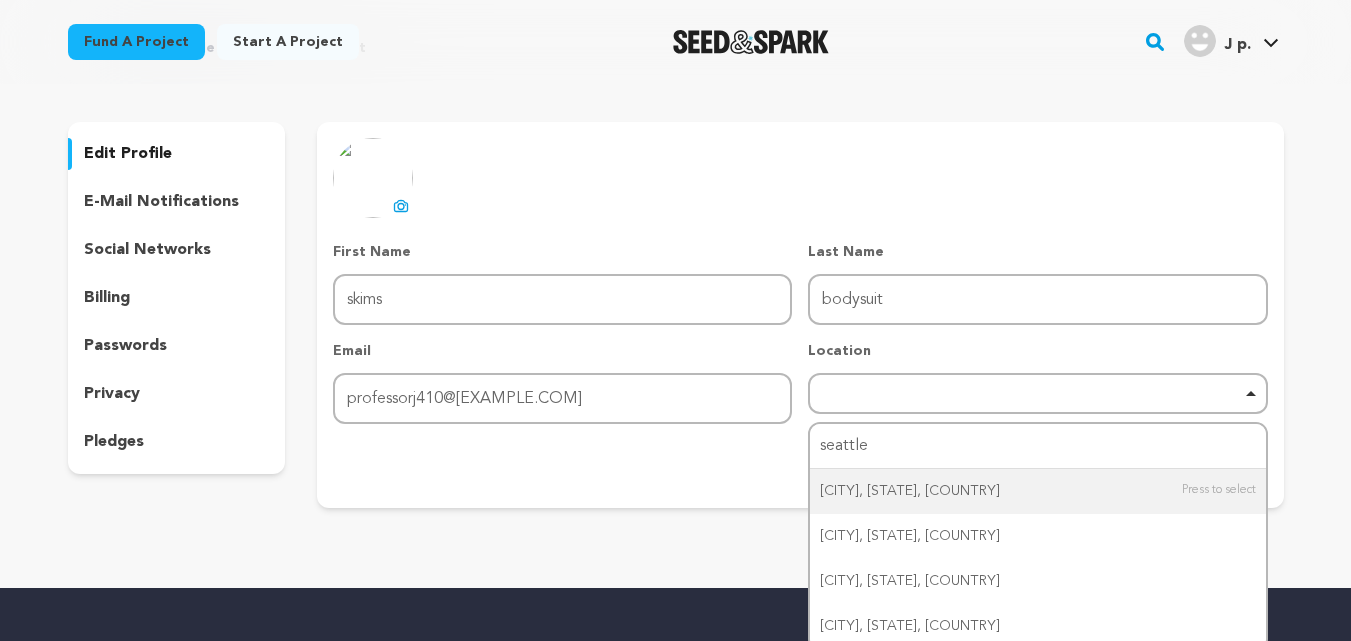 type 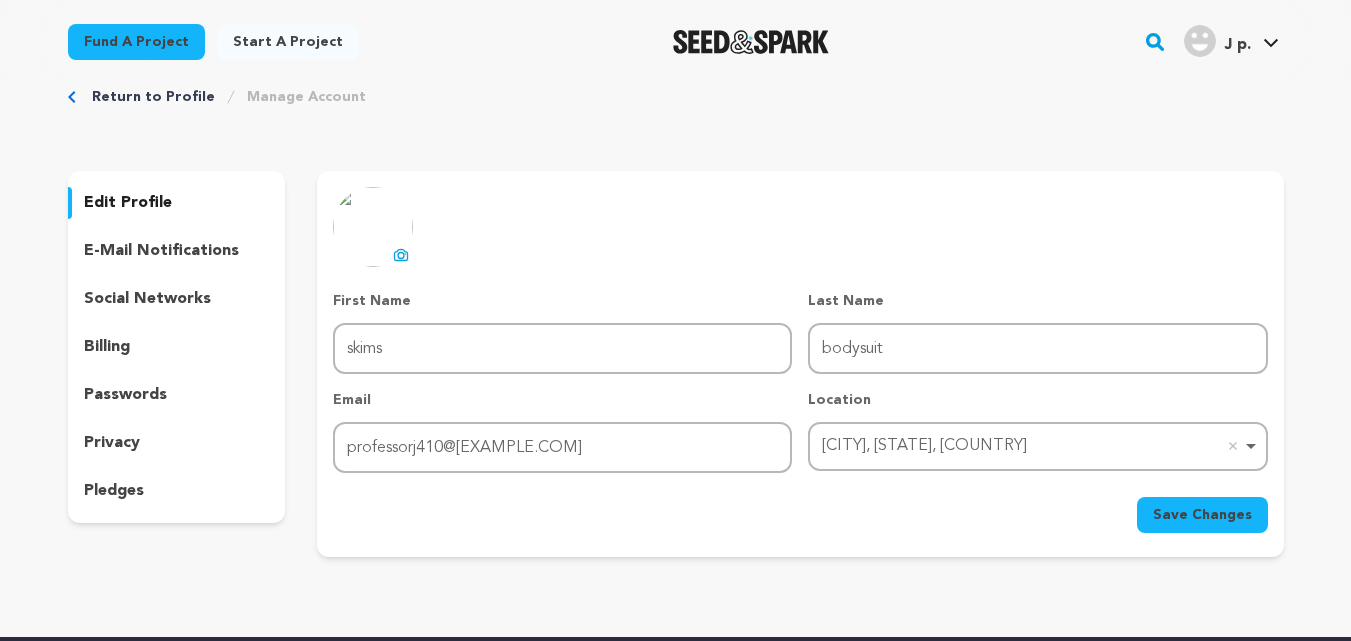 scroll, scrollTop: 0, scrollLeft: 0, axis: both 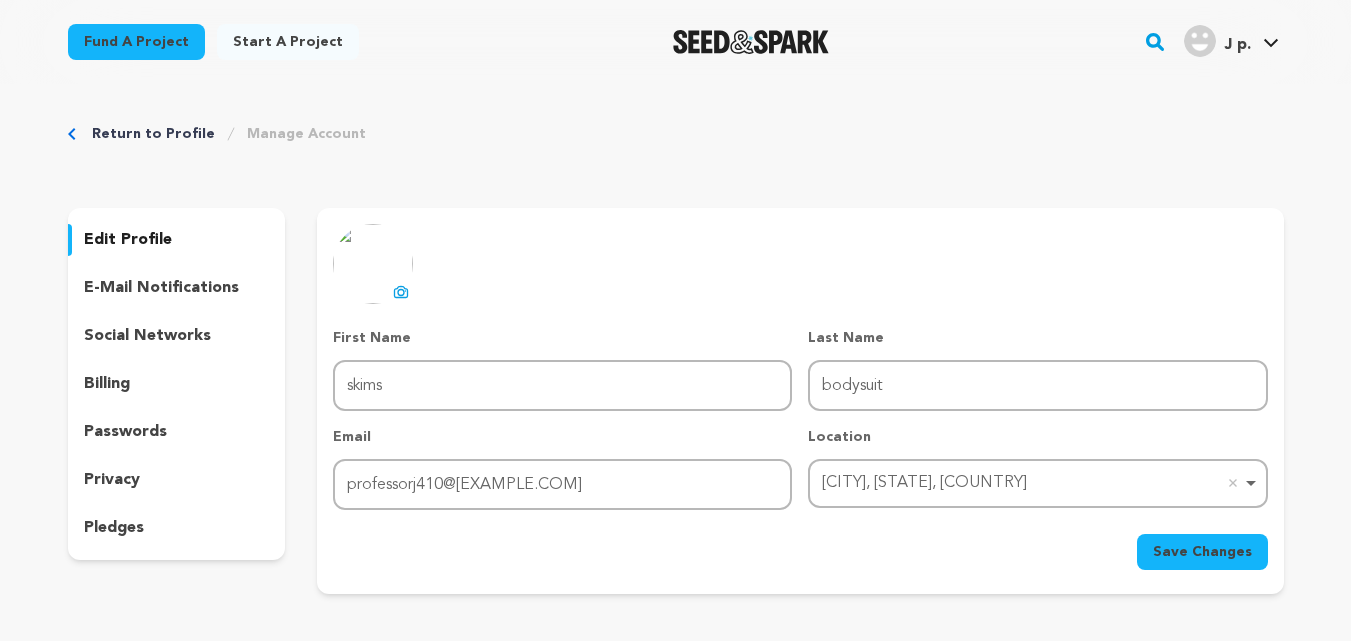 click 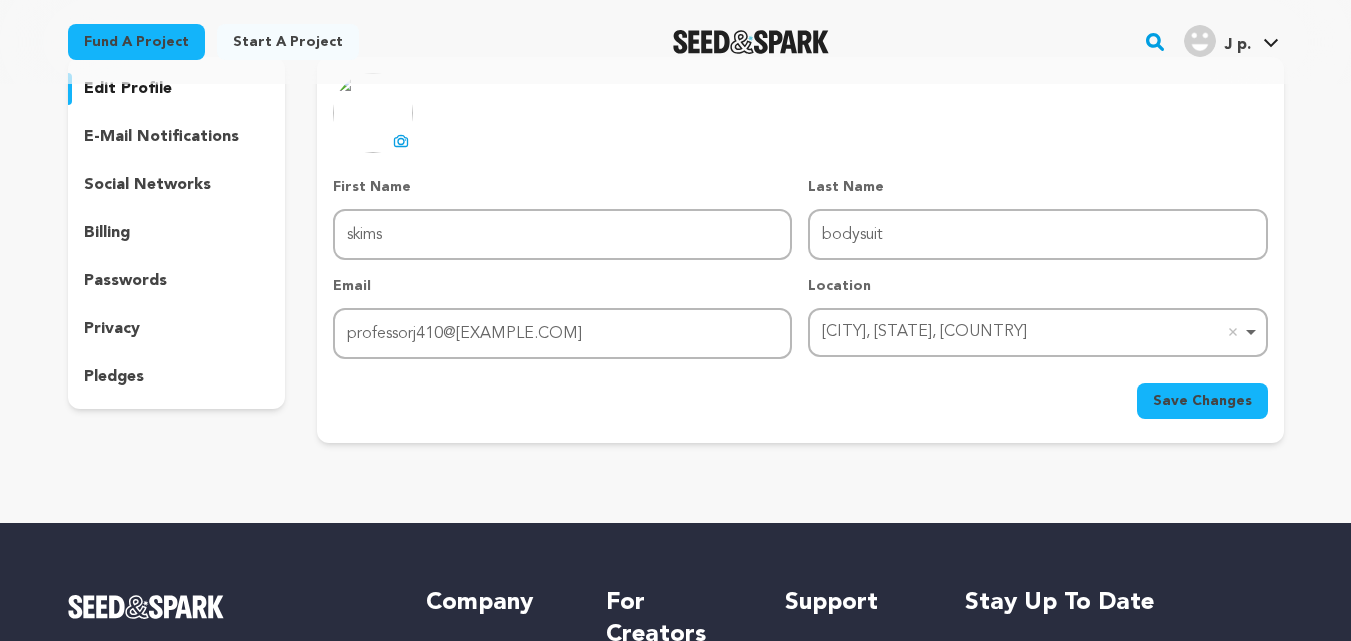 scroll, scrollTop: 165, scrollLeft: 0, axis: vertical 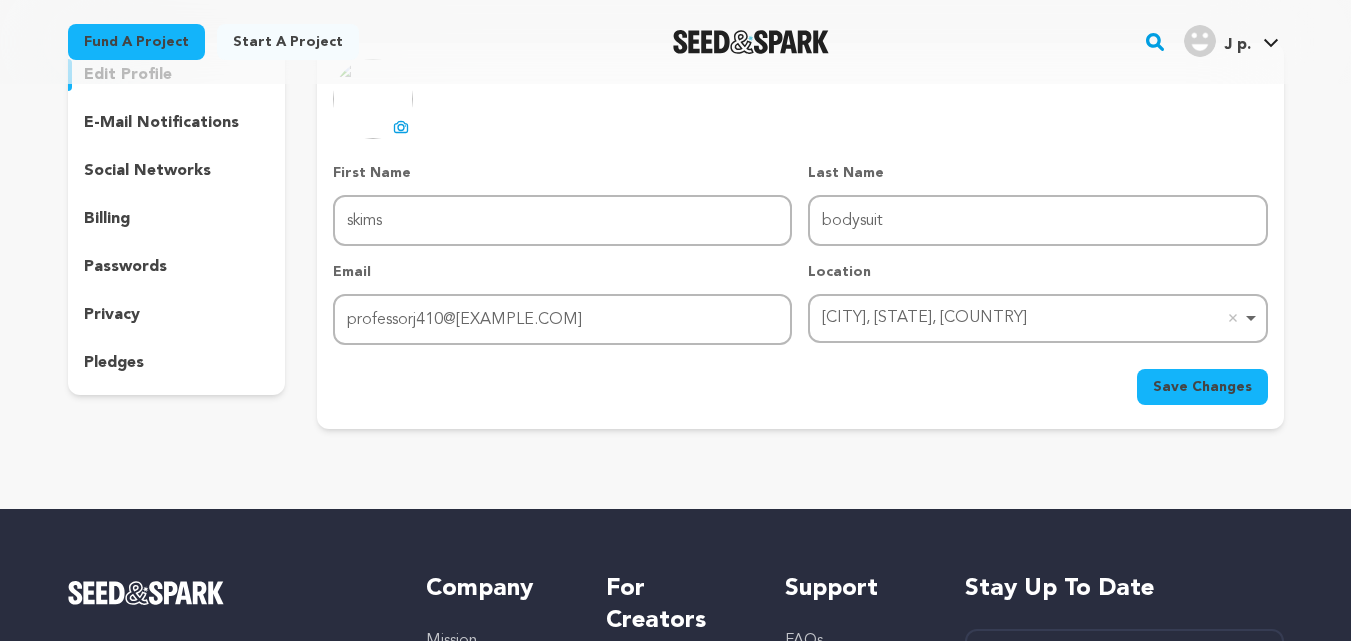 click on "Save Changes" at bounding box center (1202, 387) 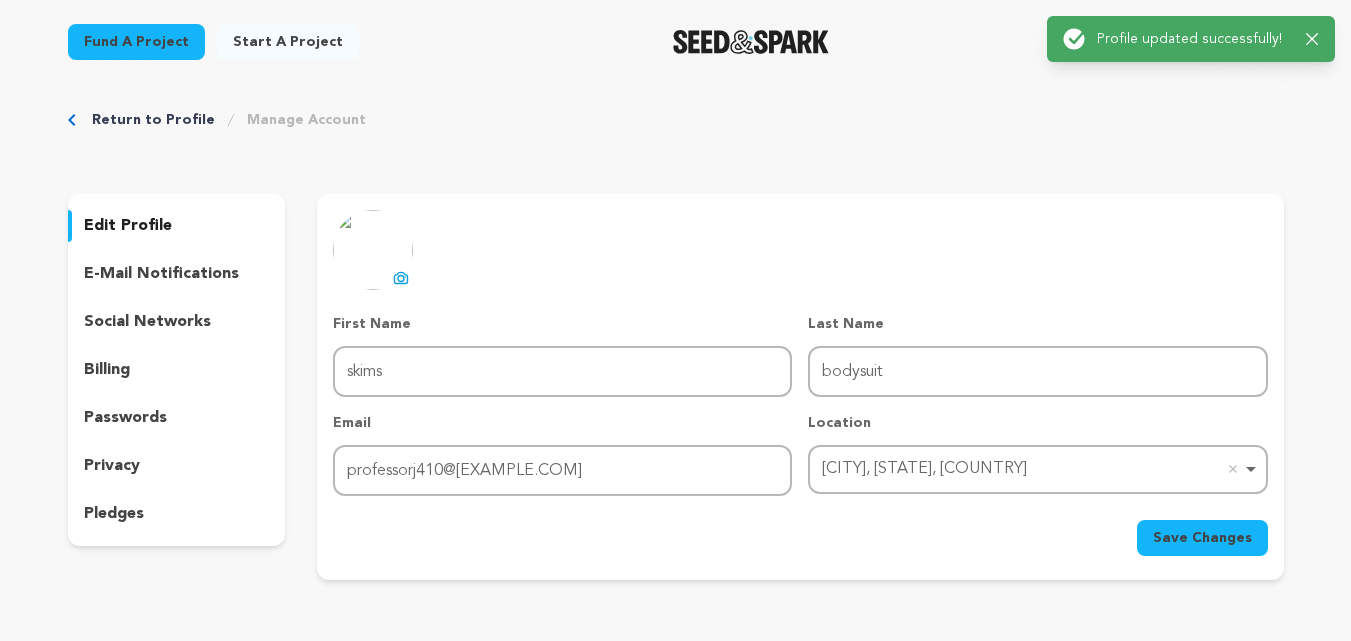 scroll, scrollTop: 0, scrollLeft: 0, axis: both 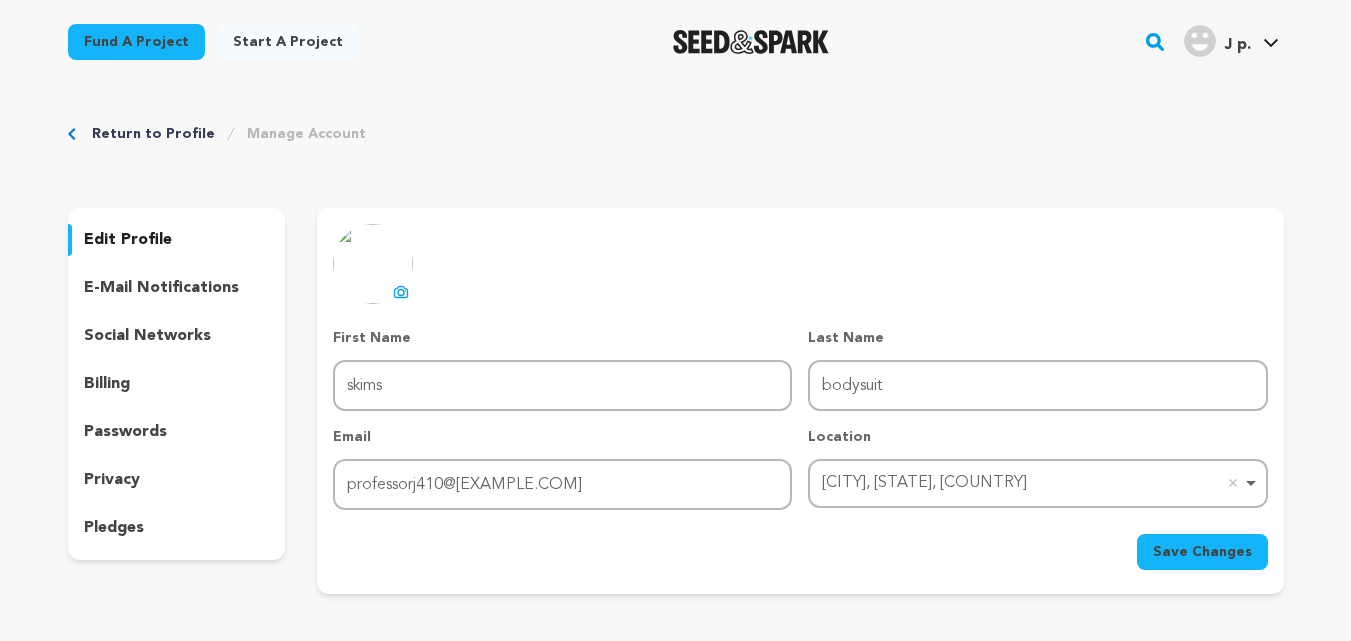 click on "social networks" at bounding box center [147, 336] 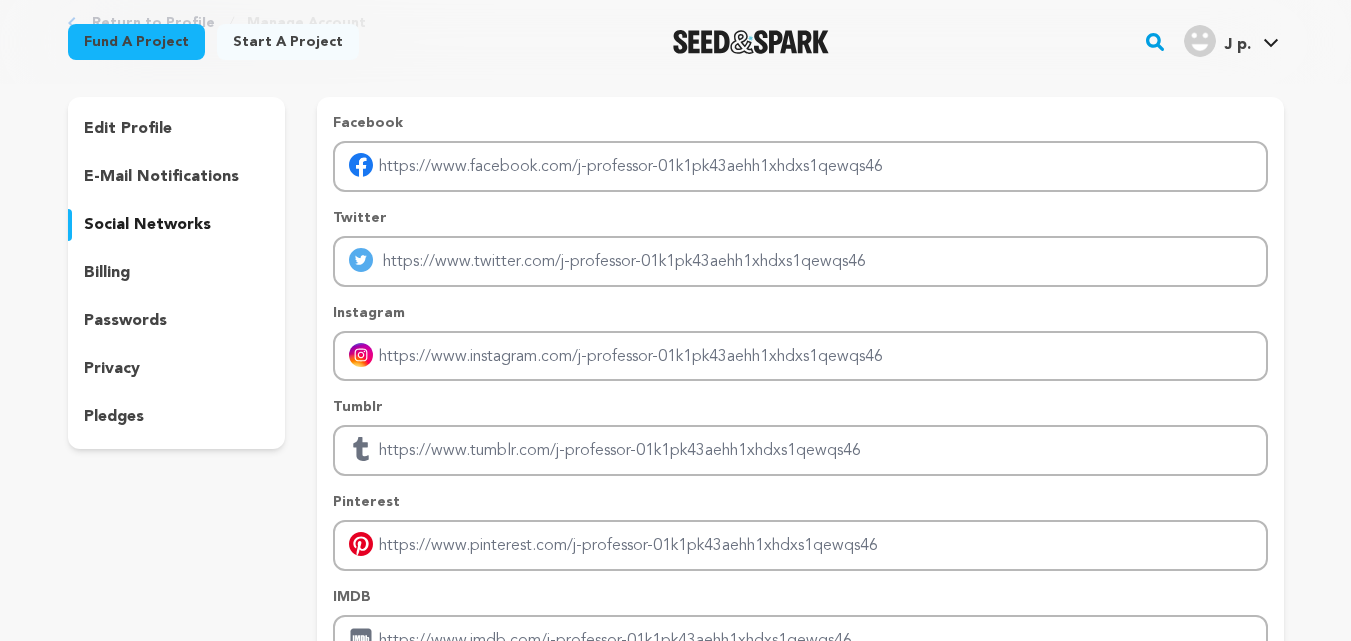 scroll, scrollTop: 108, scrollLeft: 0, axis: vertical 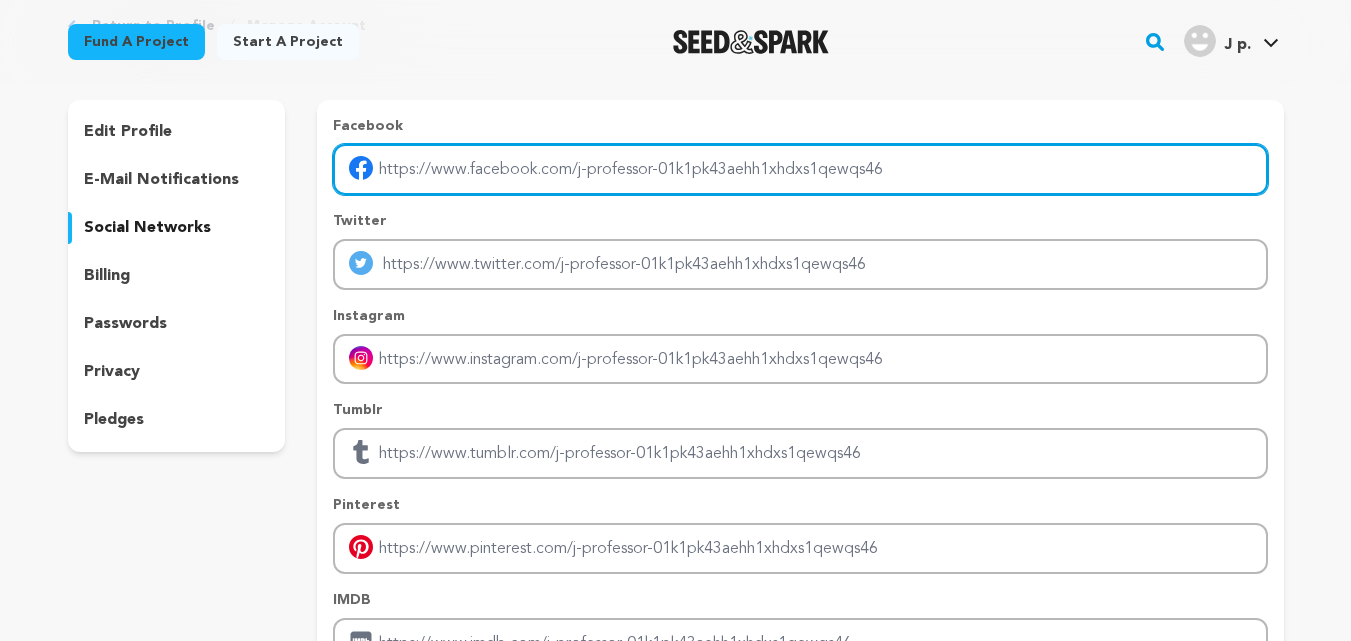 click at bounding box center [800, 169] 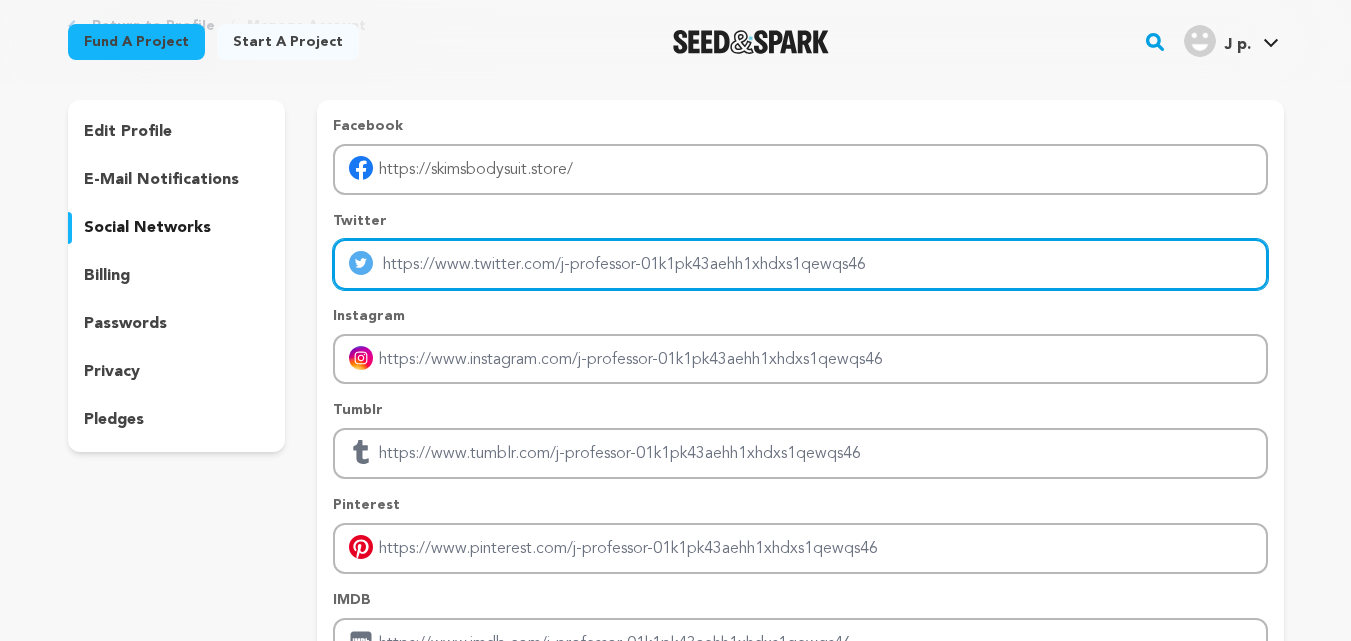 click at bounding box center (800, 264) 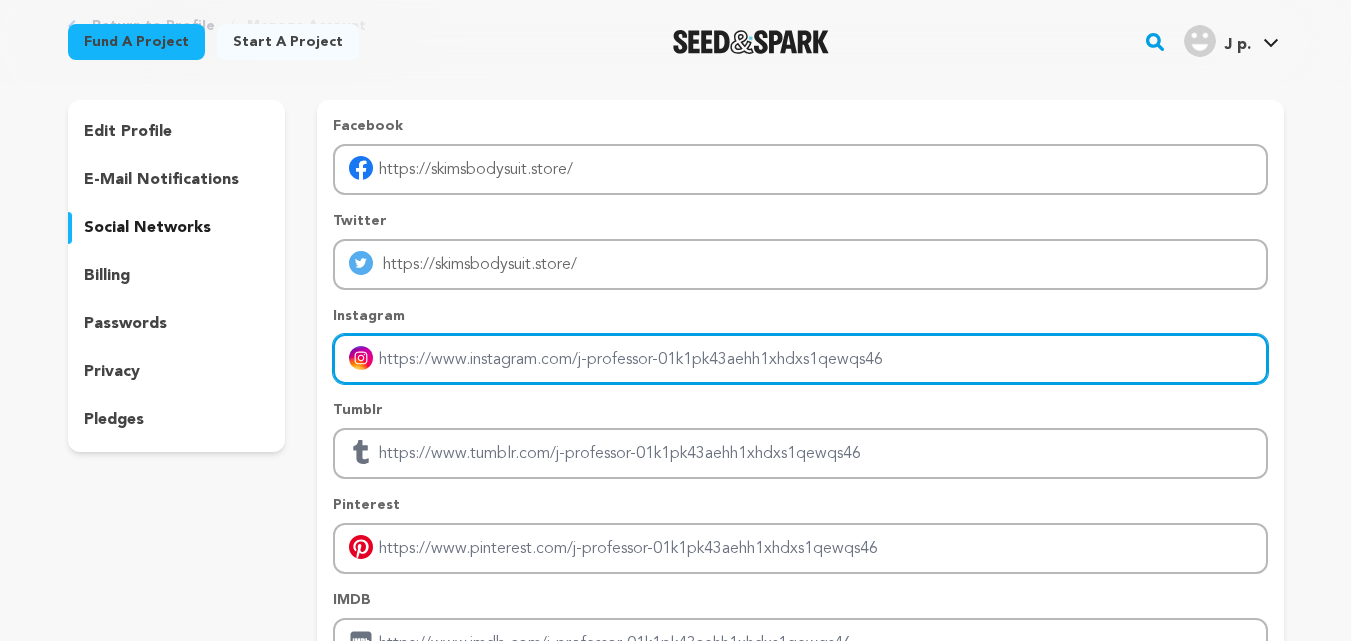 click at bounding box center [800, 359] 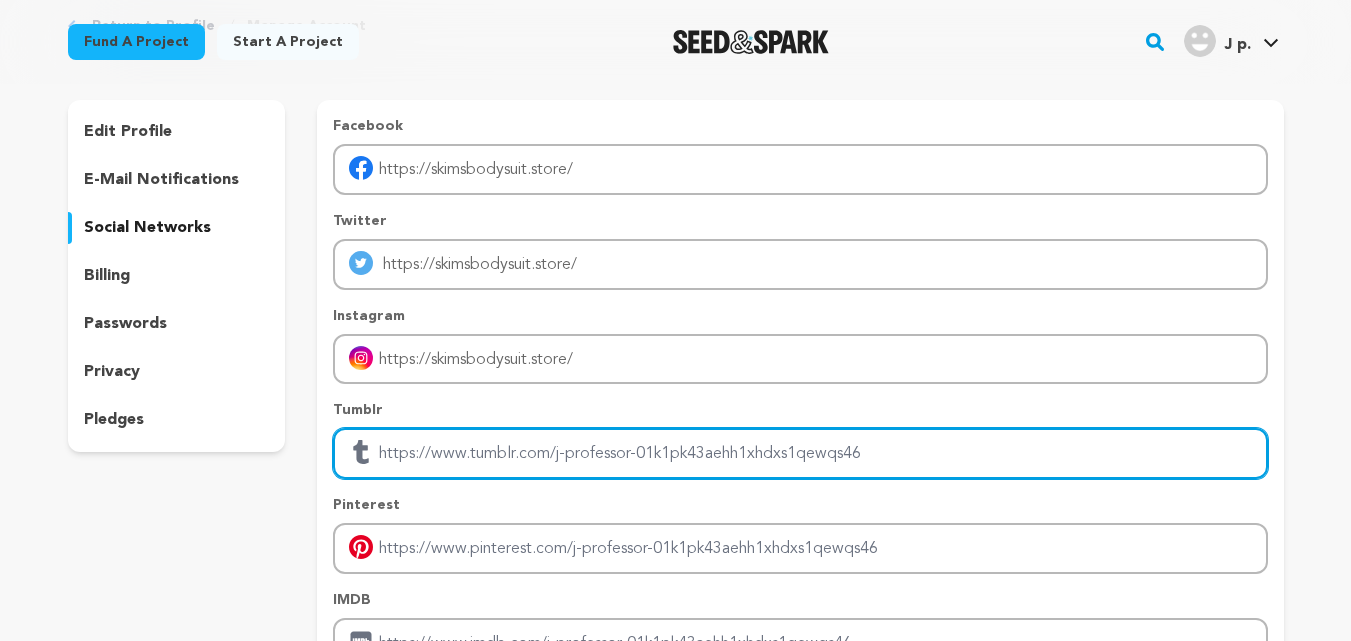 click at bounding box center (800, 453) 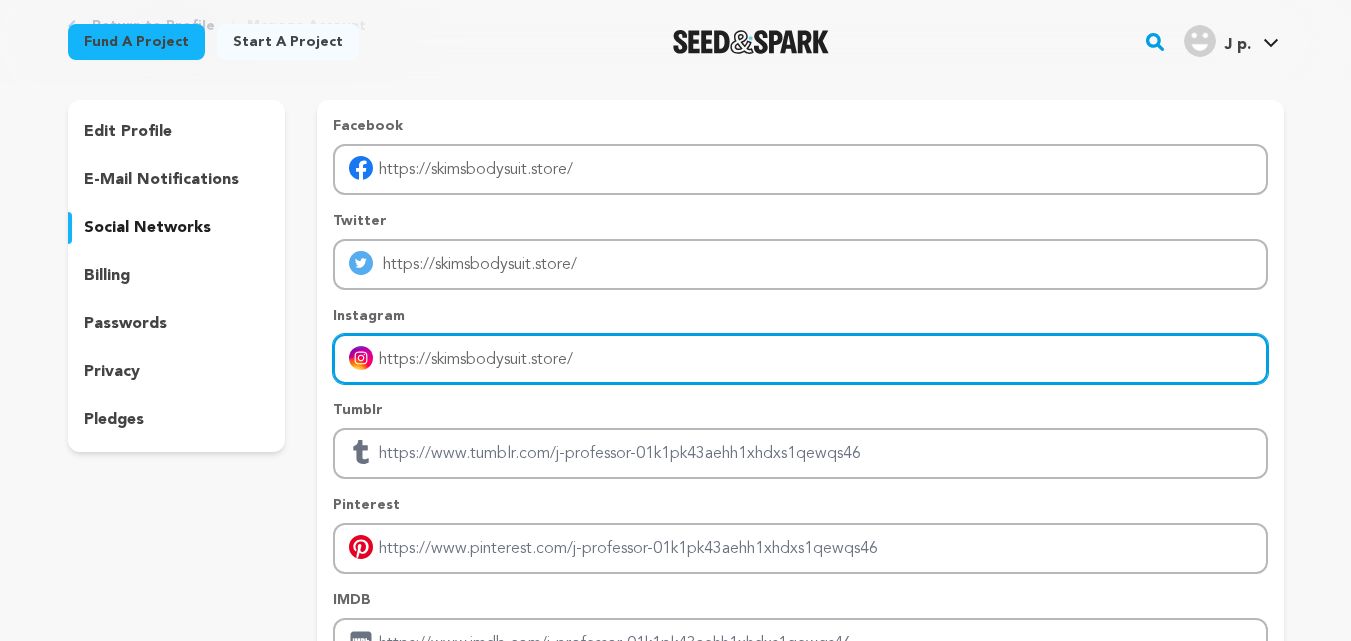 drag, startPoint x: 593, startPoint y: 360, endPoint x: 381, endPoint y: 363, distance: 212.02122 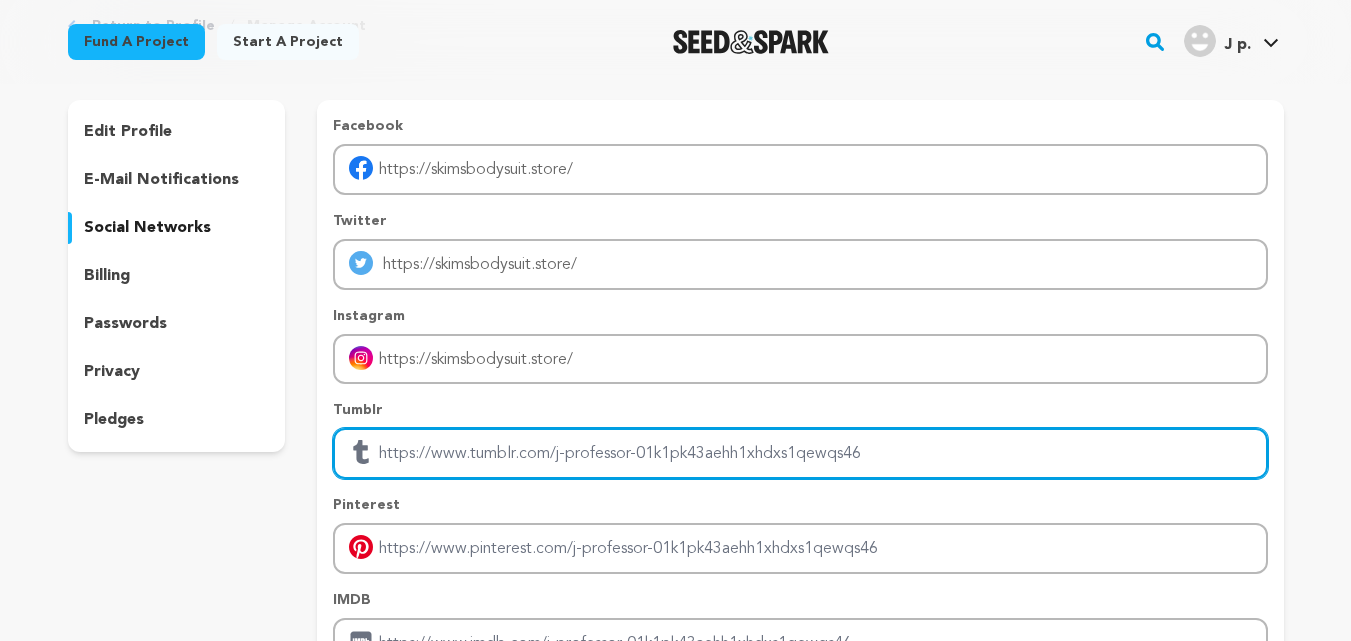 click at bounding box center (800, 453) 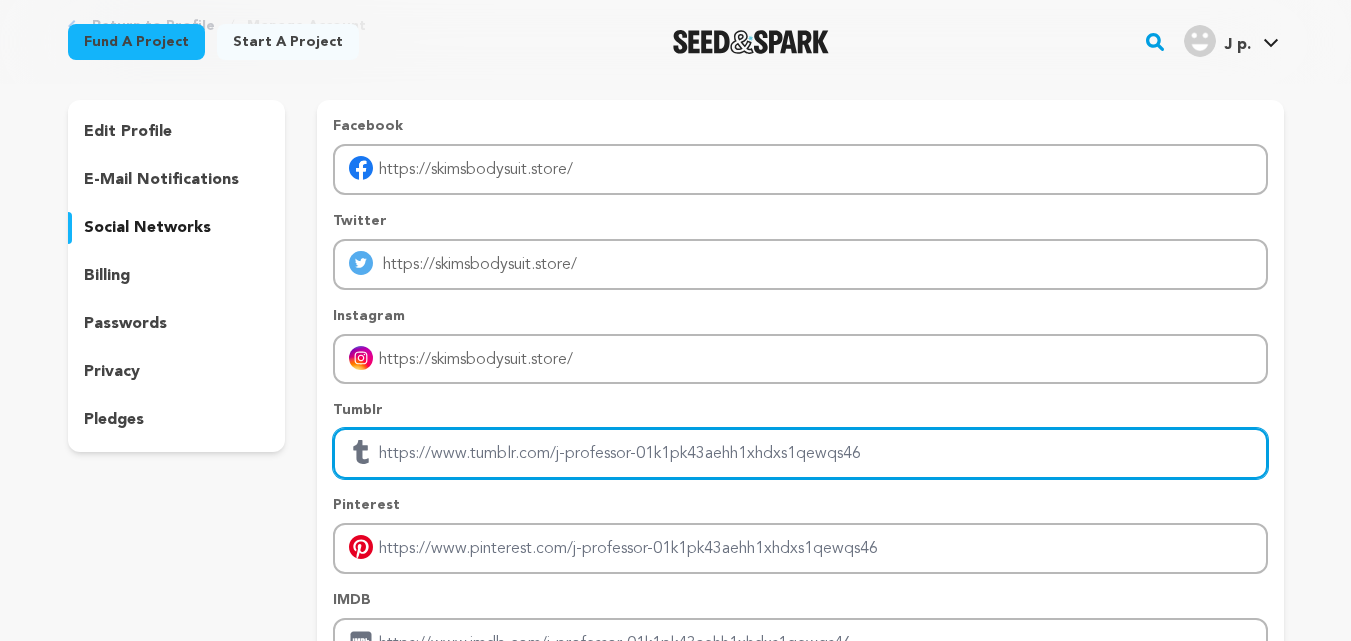 paste on "https://skimsbodysuit.store/" 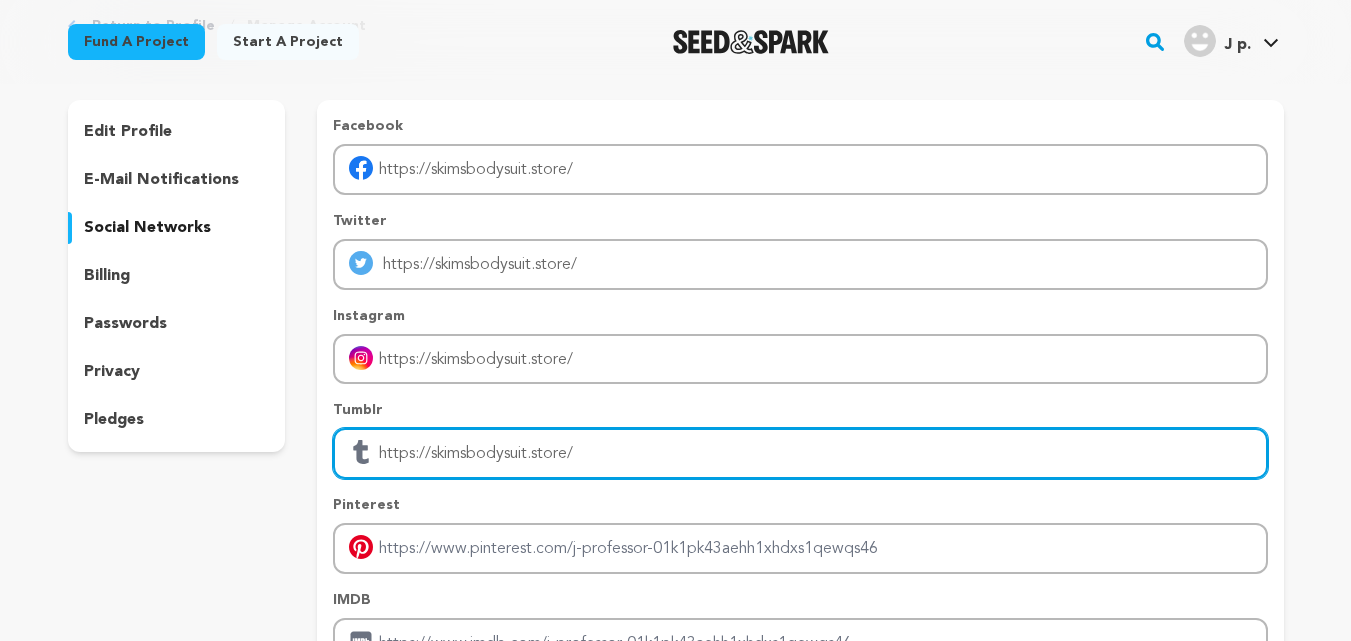 drag, startPoint x: 600, startPoint y: 447, endPoint x: 363, endPoint y: 447, distance: 237 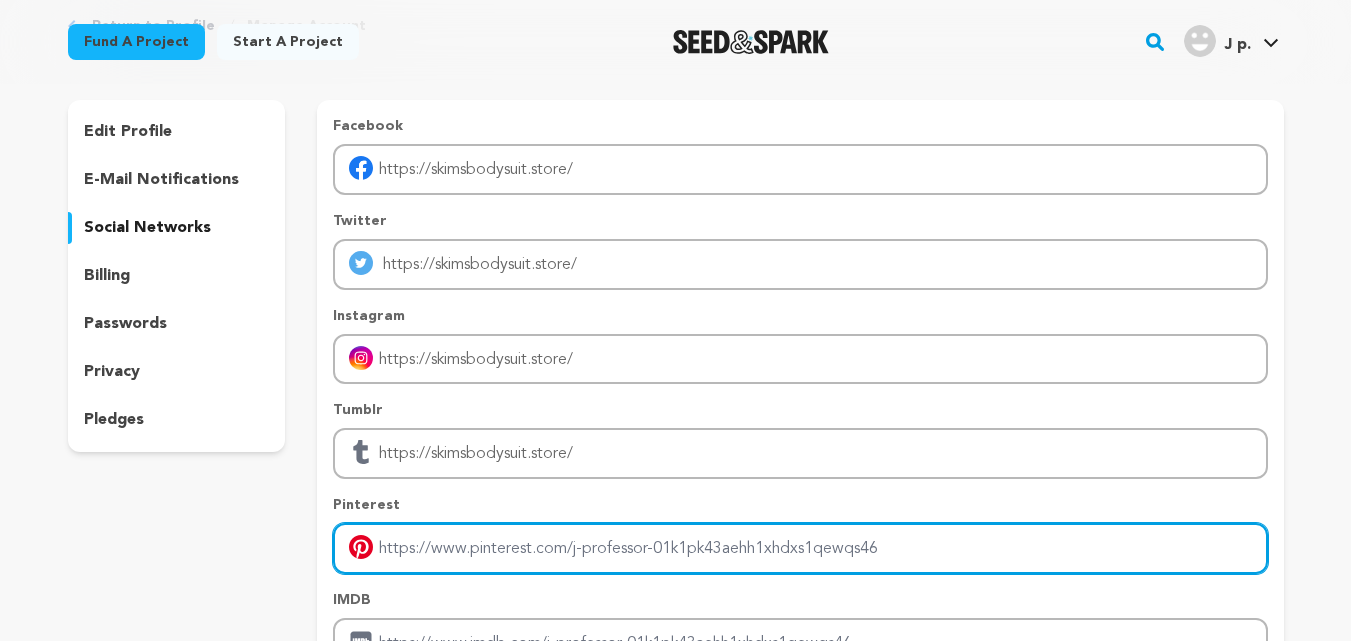 click at bounding box center (800, 548) 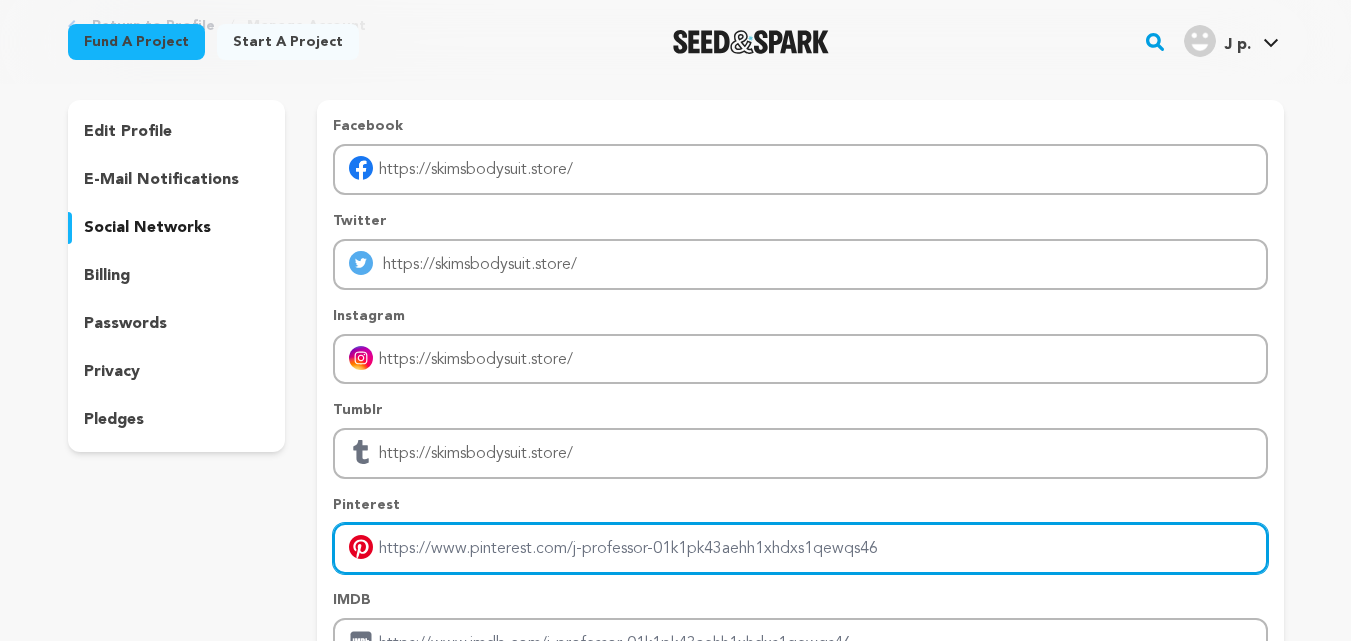 type on "https://skimsbodysuit.store/" 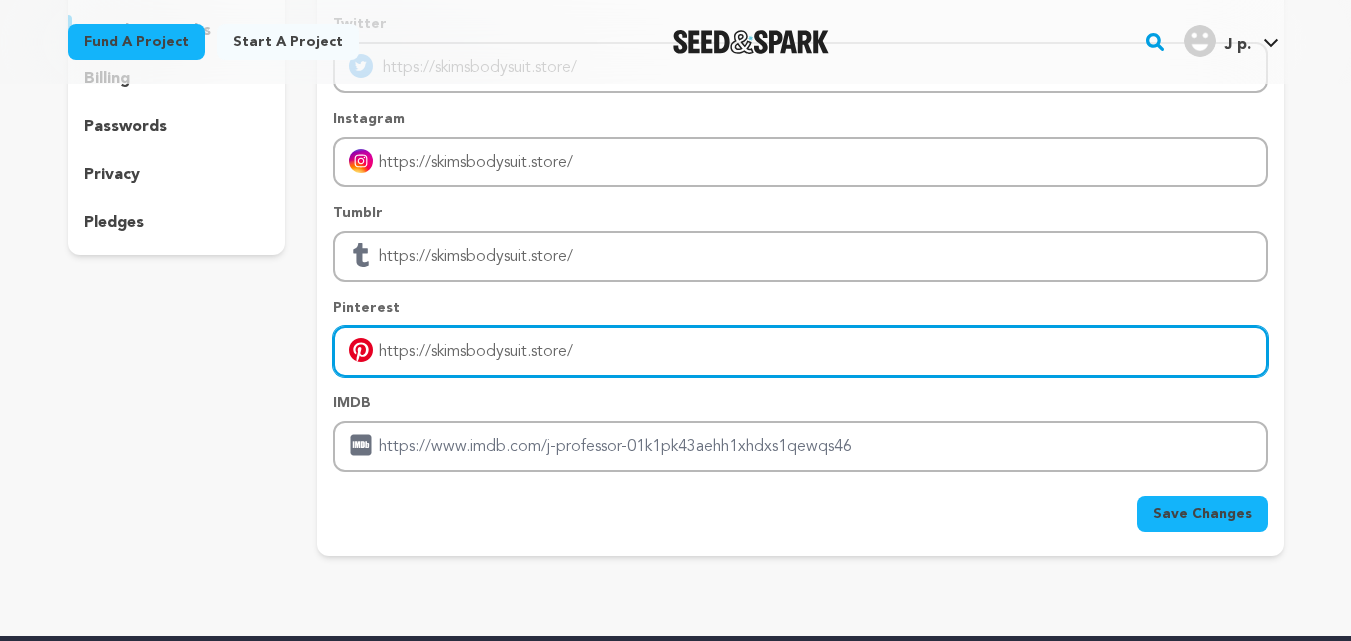 scroll, scrollTop: 315, scrollLeft: 0, axis: vertical 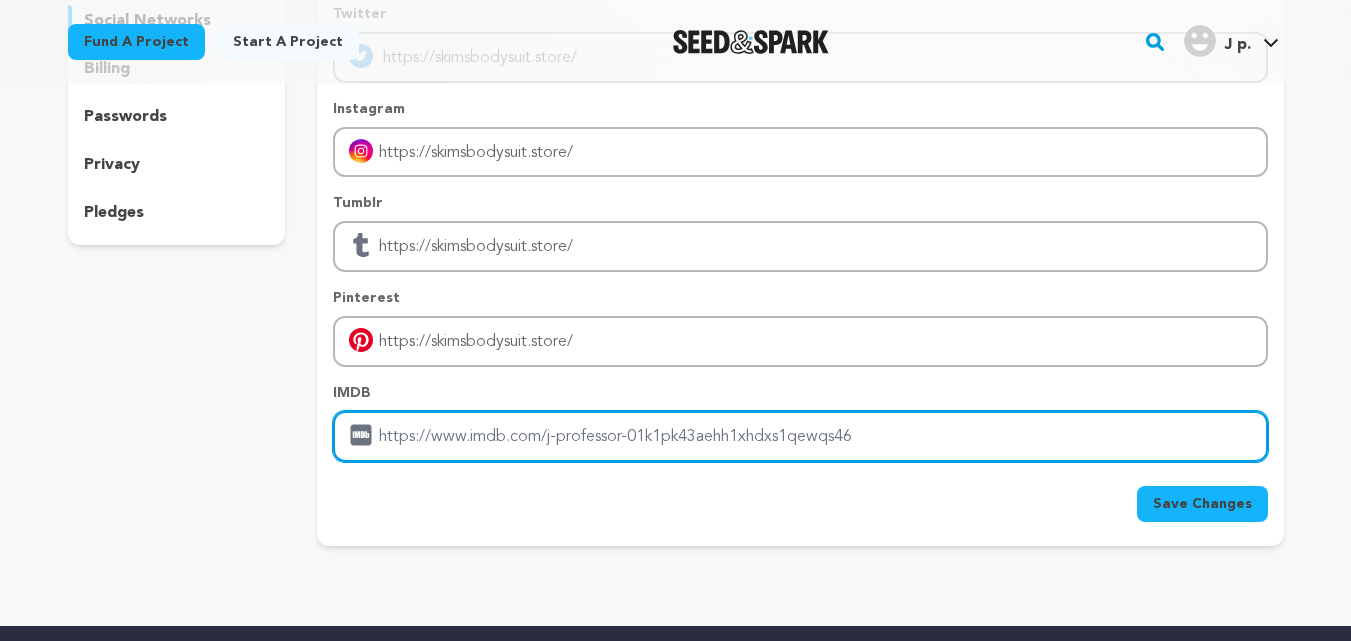 click at bounding box center [800, 436] 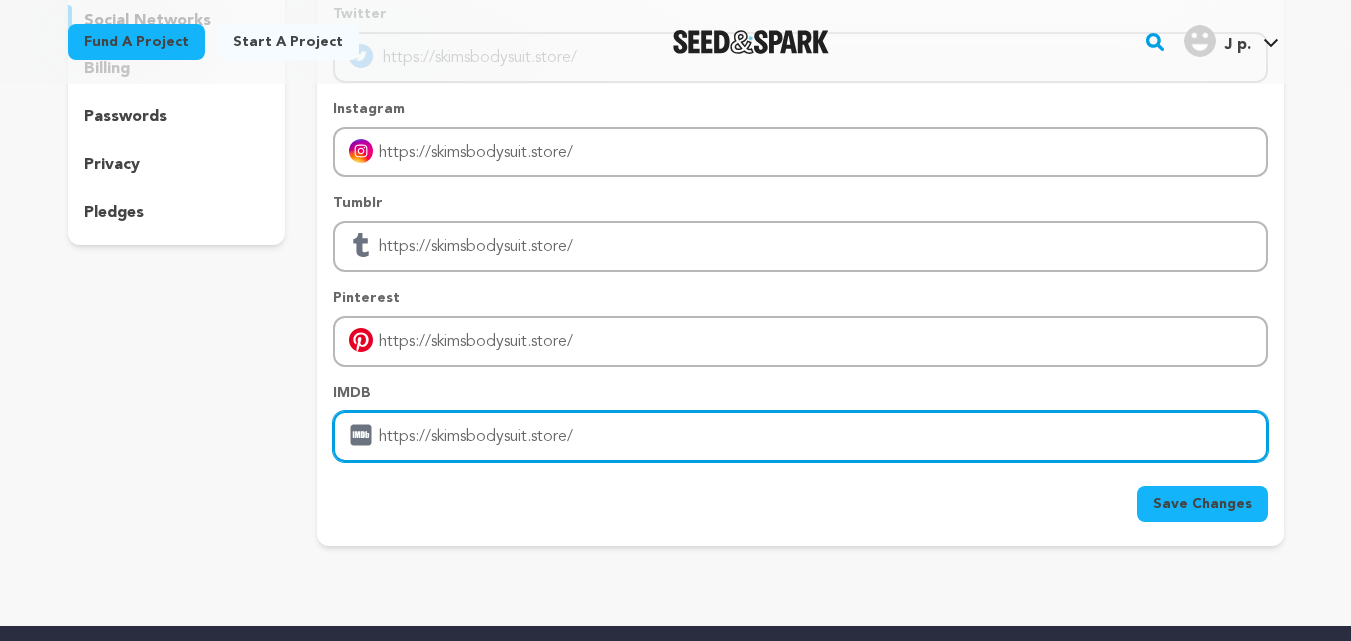 type on "https://skimsbodysuit.store/" 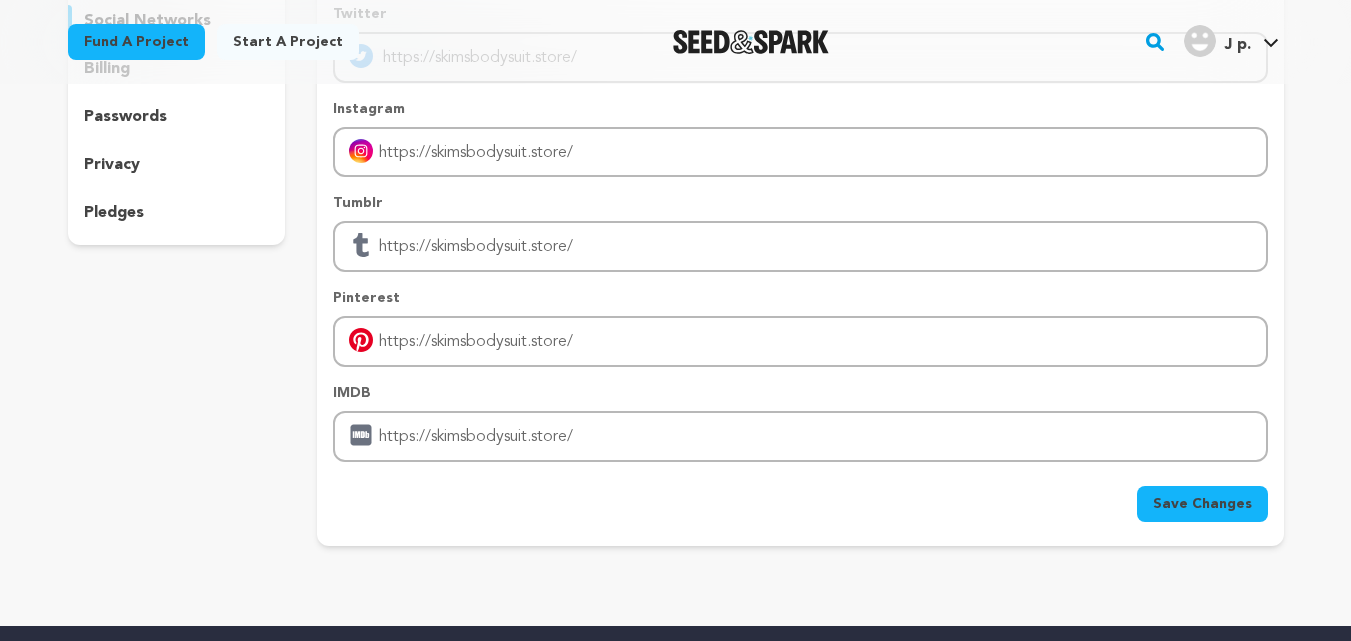 click on "Save Changes" at bounding box center [1202, 504] 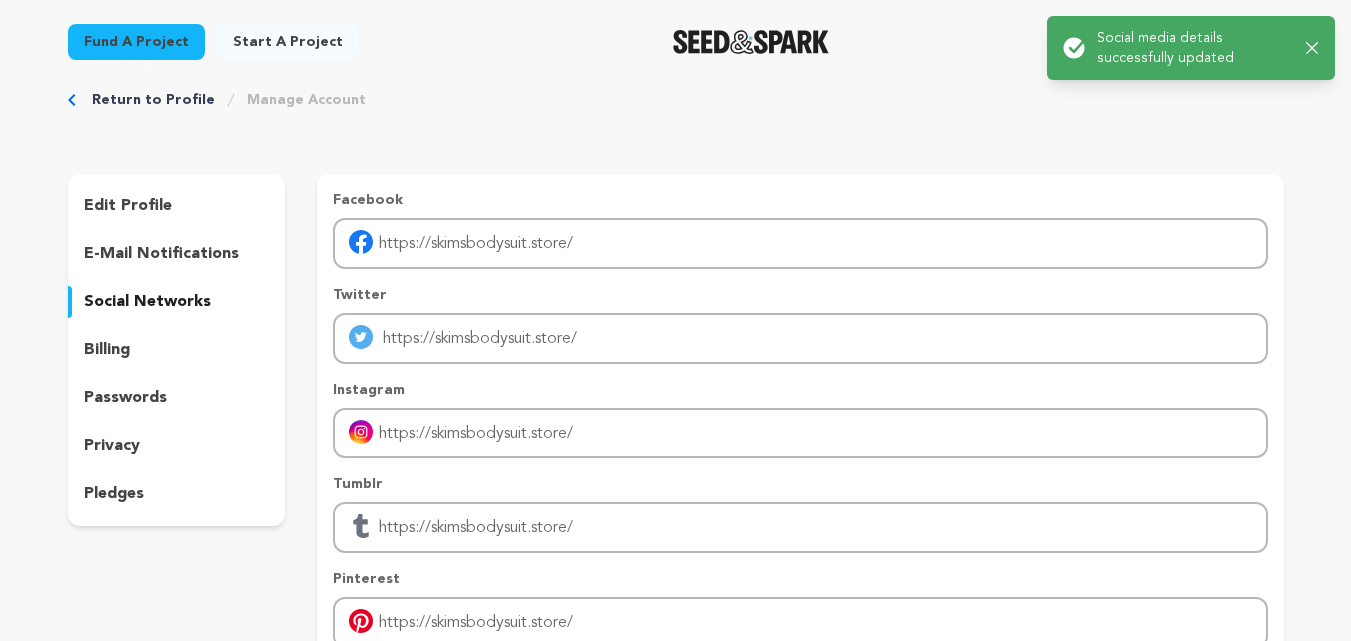 scroll, scrollTop: 7, scrollLeft: 0, axis: vertical 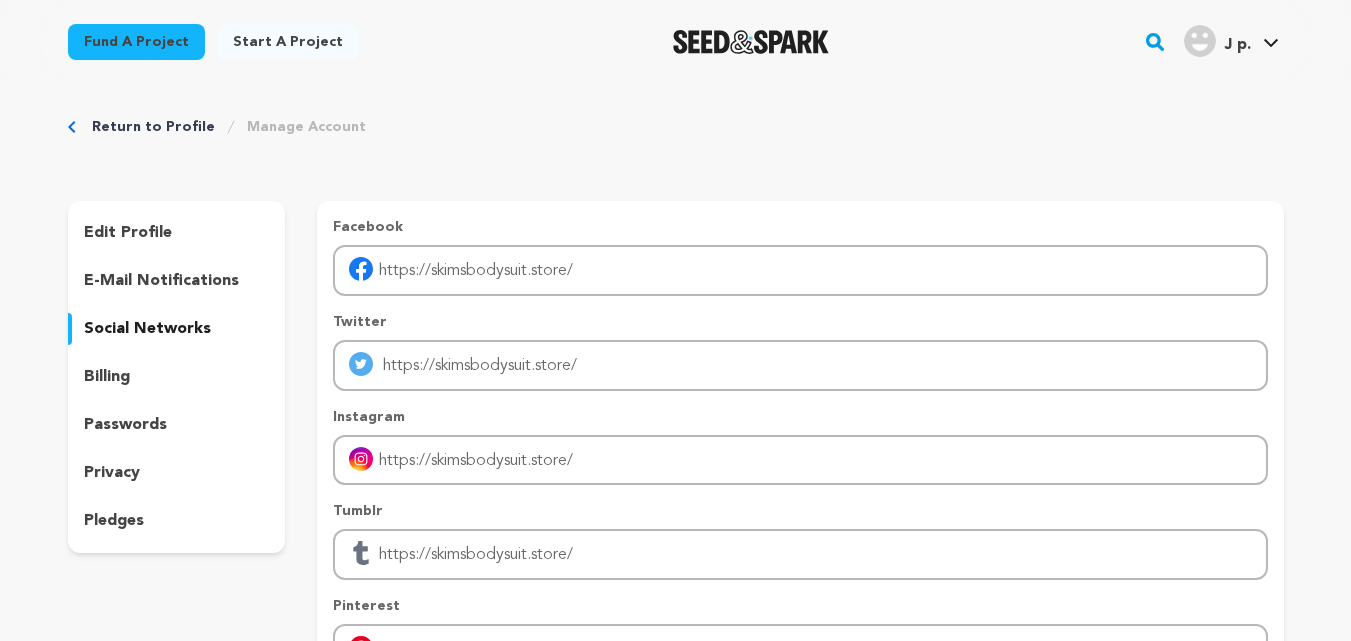 click on "pledges" at bounding box center (114, 521) 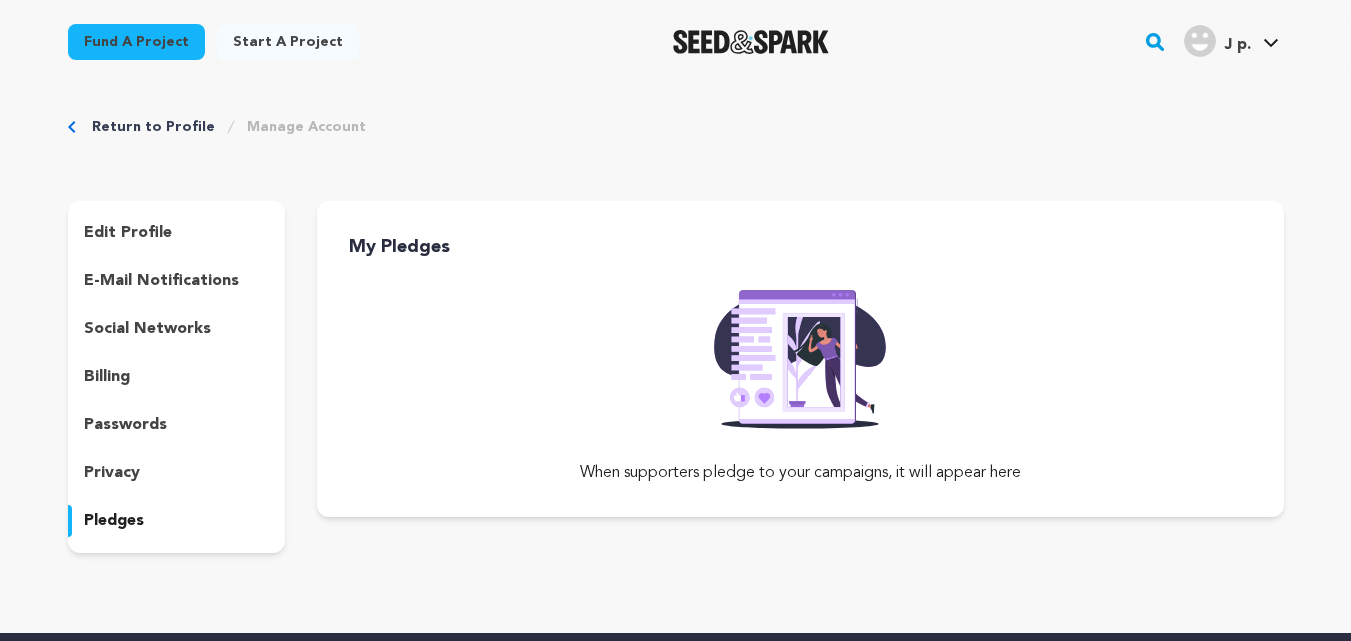 click on "privacy" at bounding box center (112, 473) 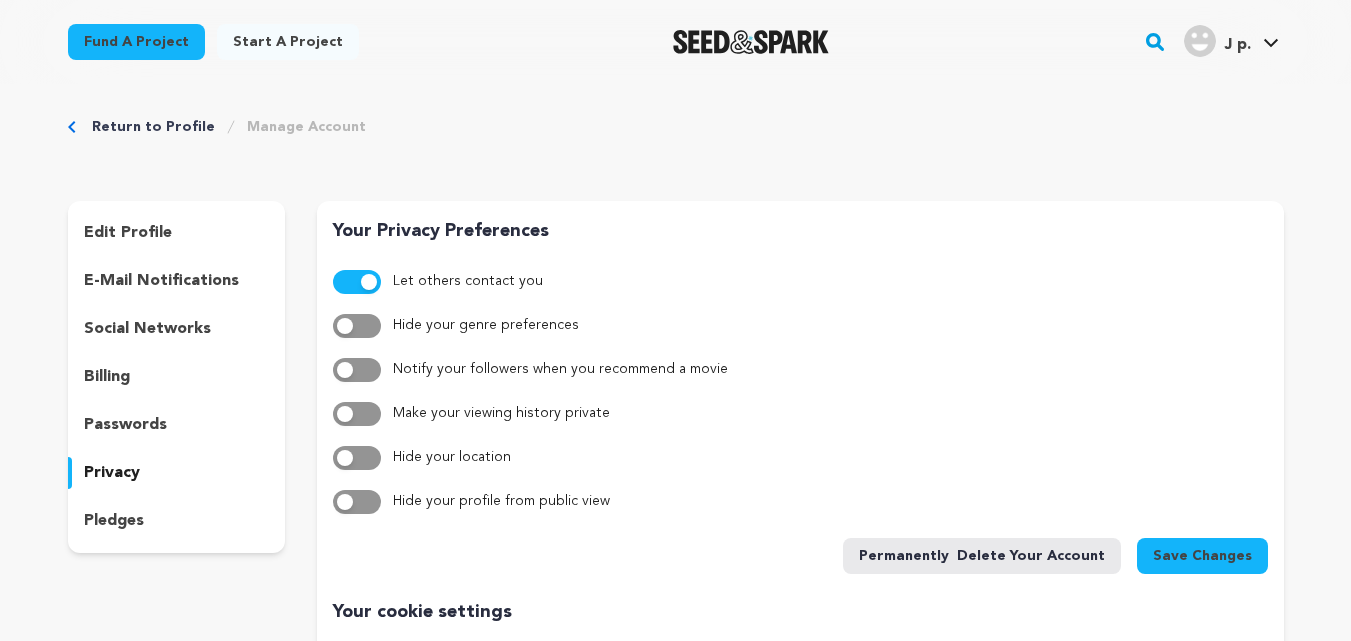 click on "passwords" at bounding box center (125, 425) 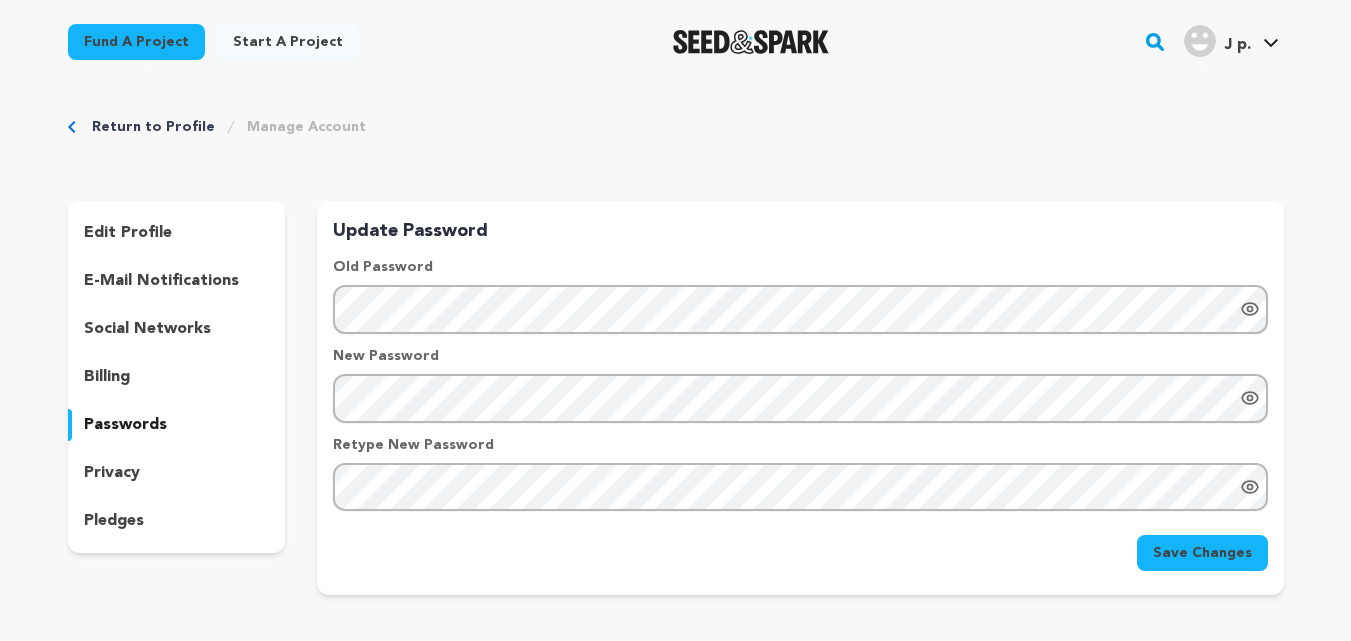 click on "billing" at bounding box center [177, 377] 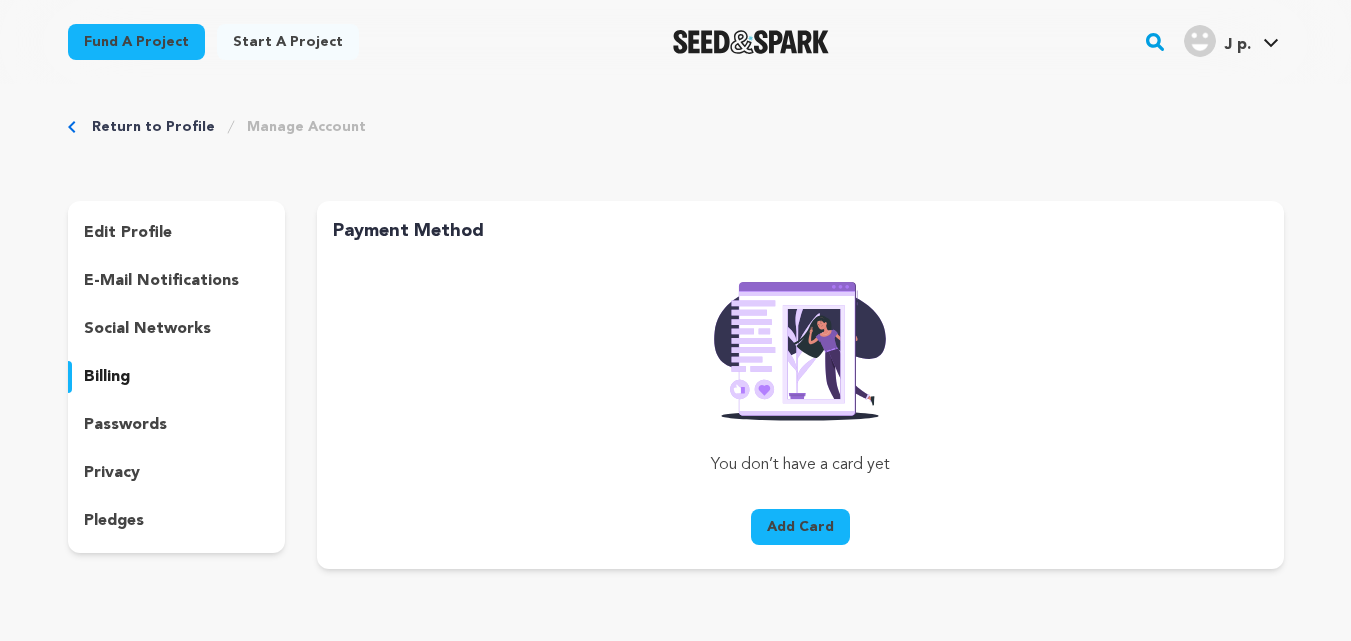 click on "social networks" at bounding box center (147, 329) 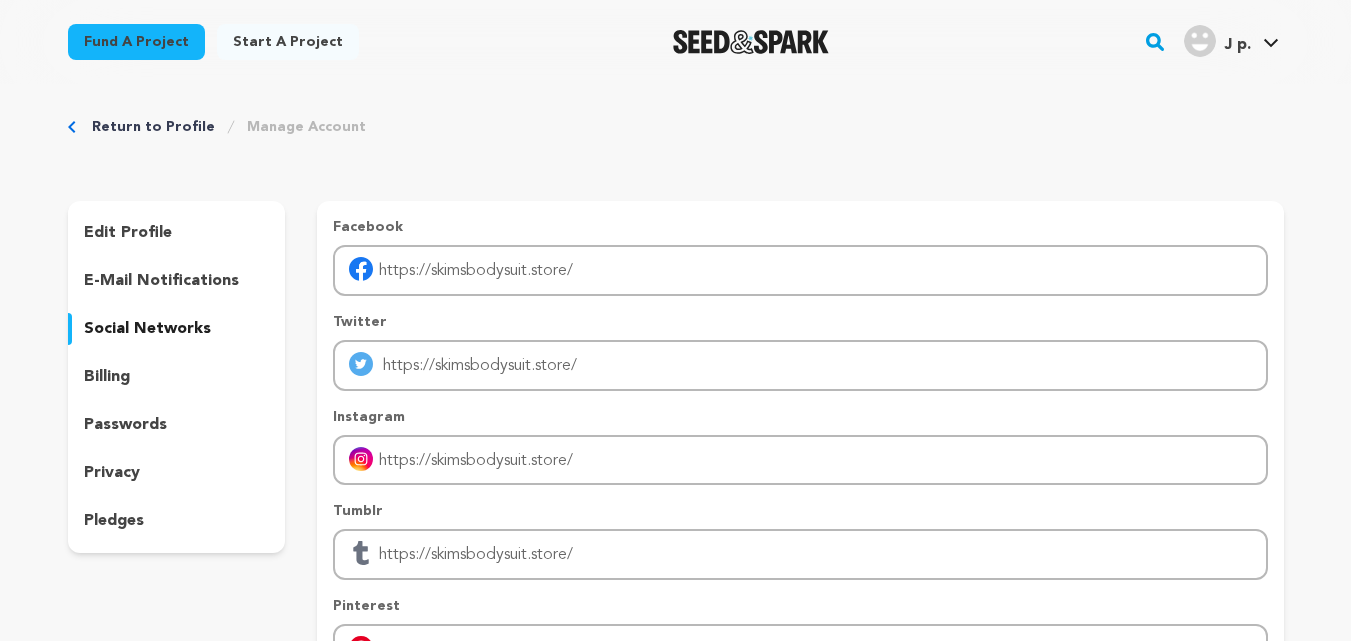 click on "e-mail notifications" at bounding box center [161, 281] 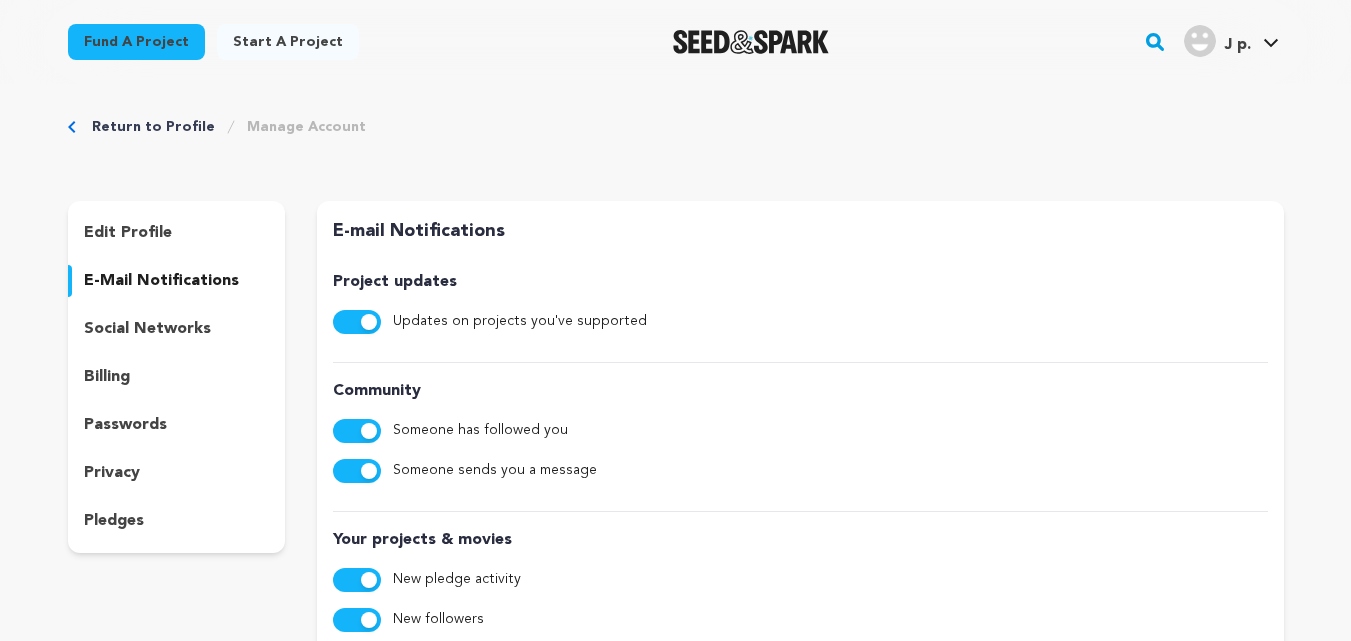 click on "edit profile" at bounding box center [128, 233] 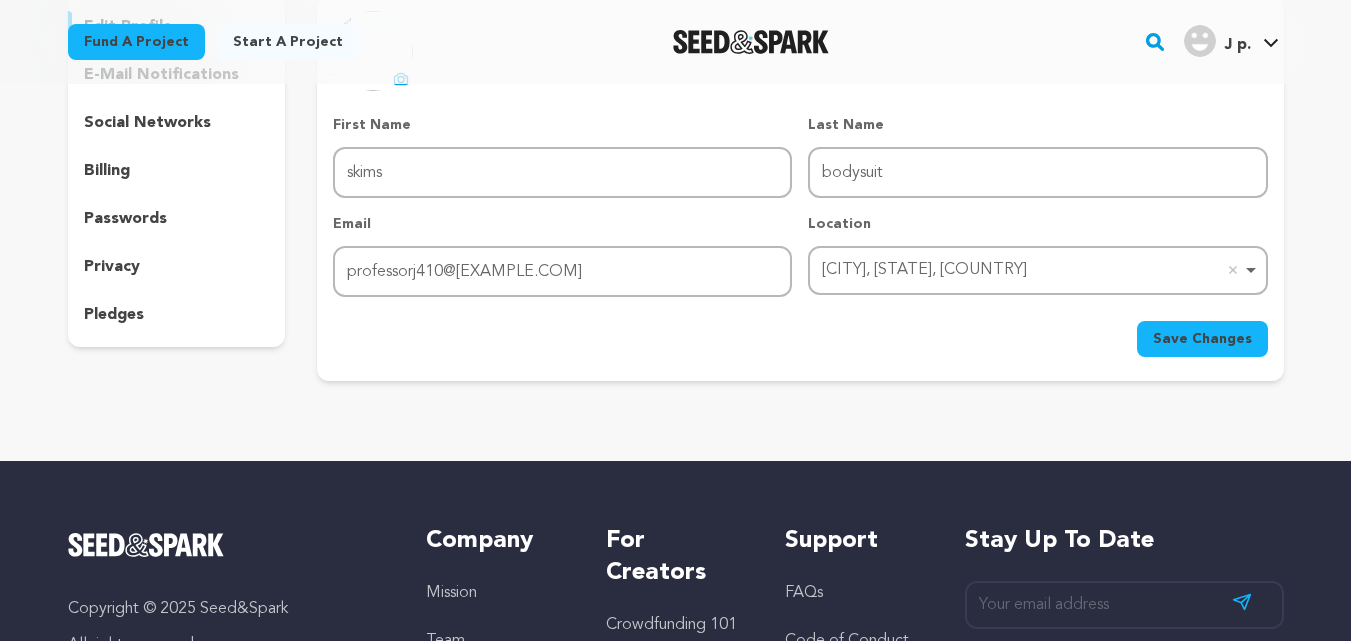 scroll, scrollTop: 351, scrollLeft: 0, axis: vertical 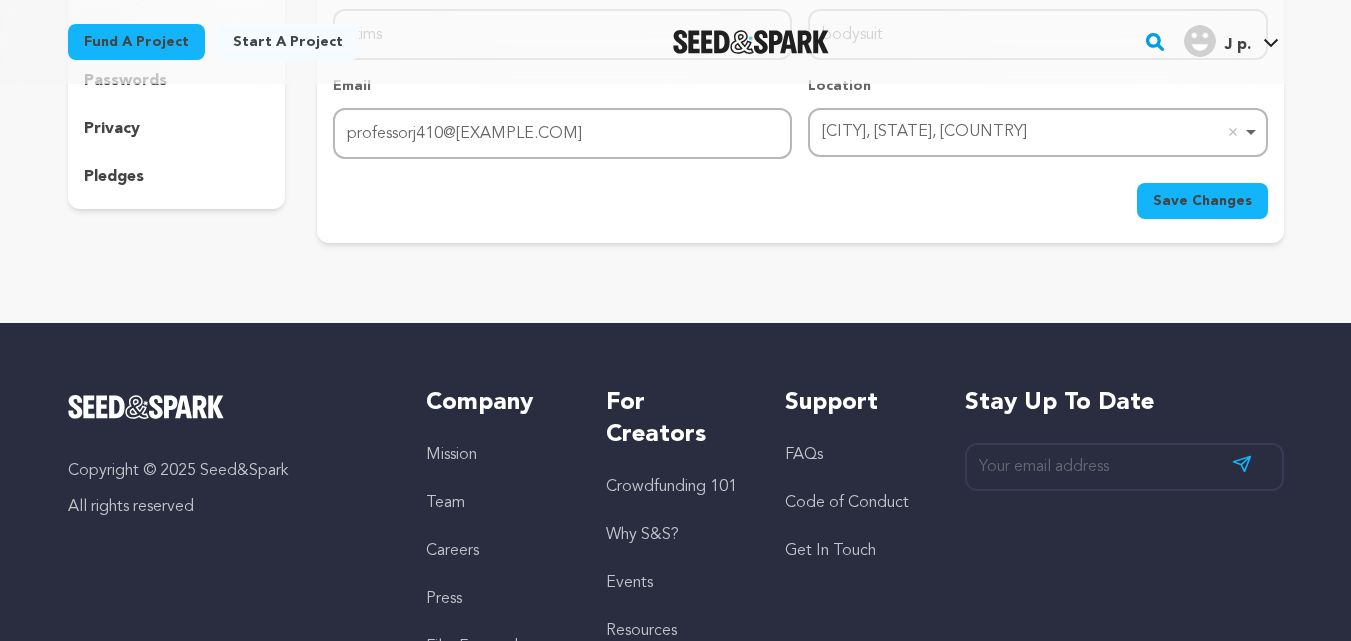 click on "Save Changes" at bounding box center [1202, 201] 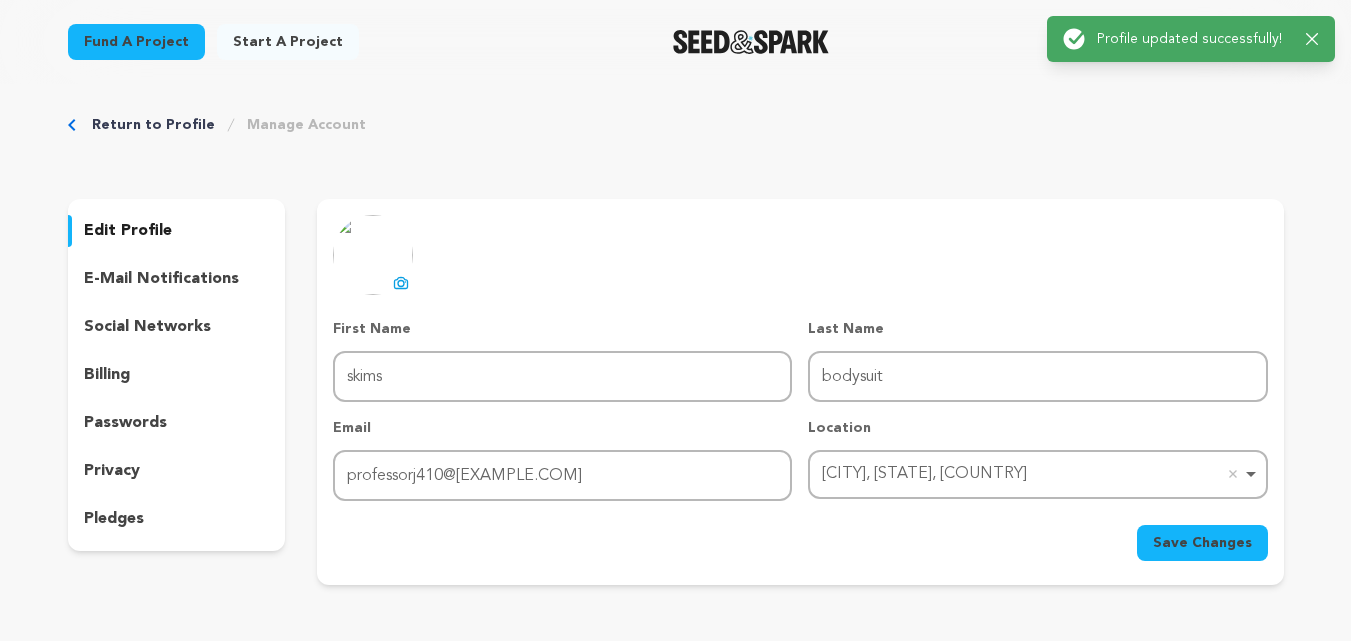 scroll, scrollTop: 0, scrollLeft: 0, axis: both 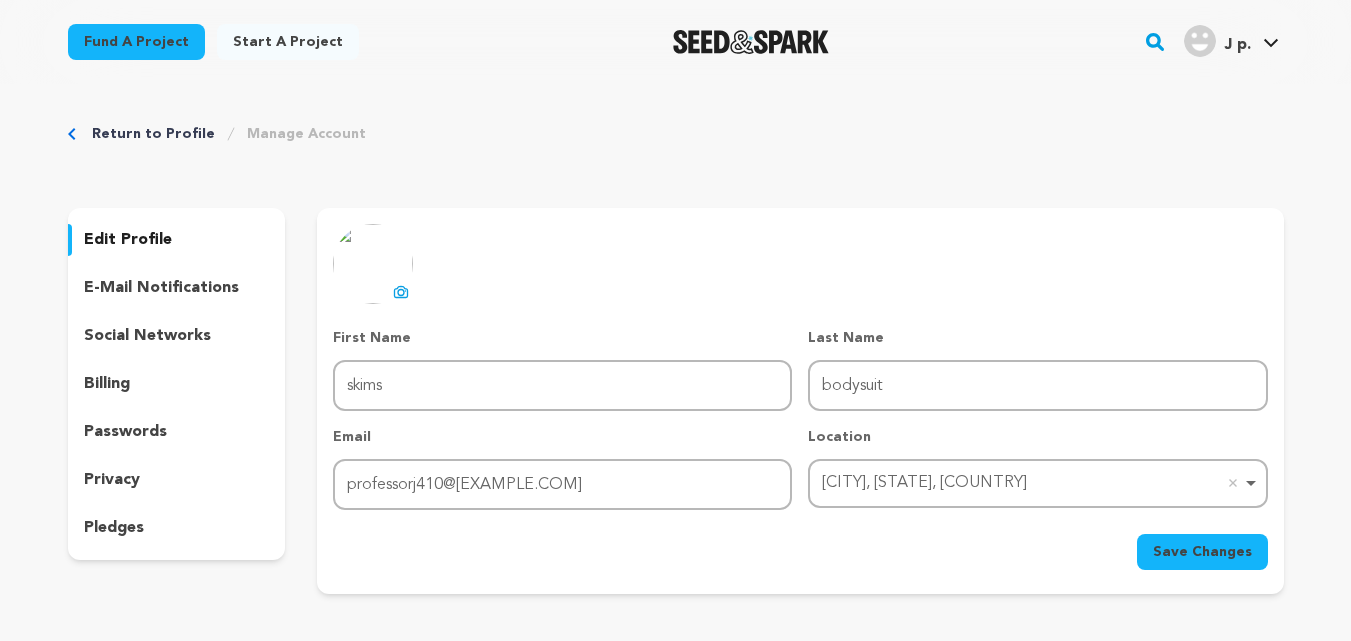 click on "Fund a project" at bounding box center [136, 42] 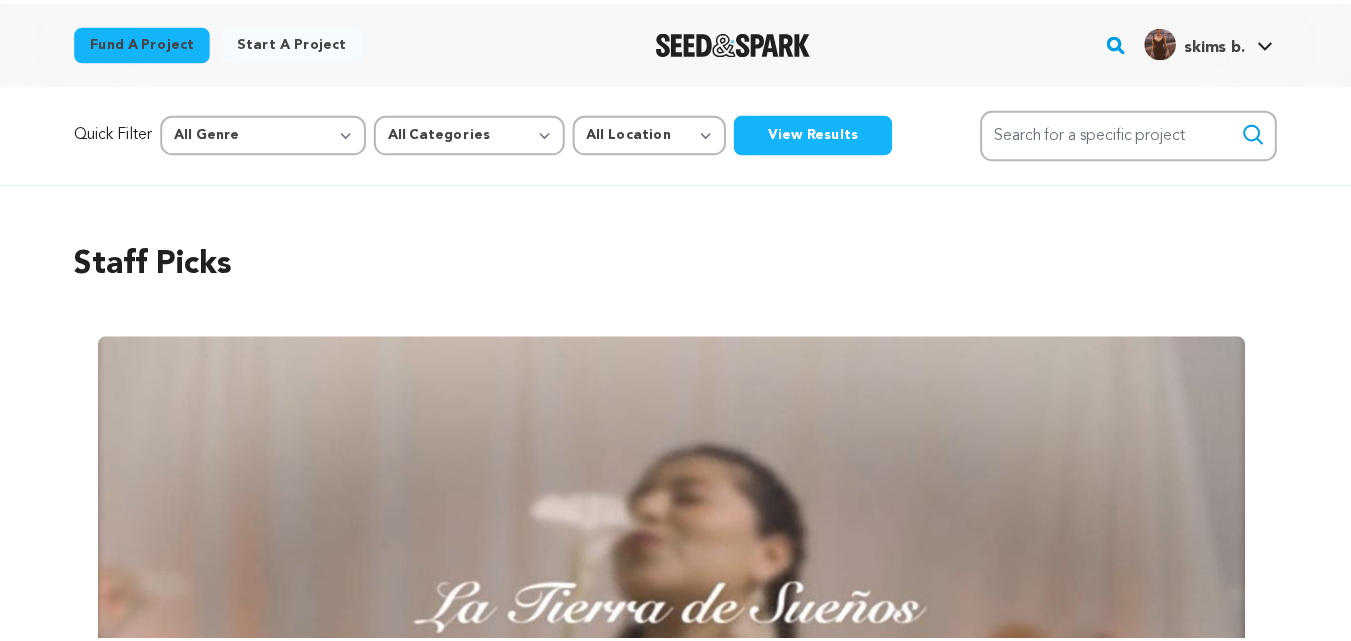 scroll, scrollTop: 0, scrollLeft: 0, axis: both 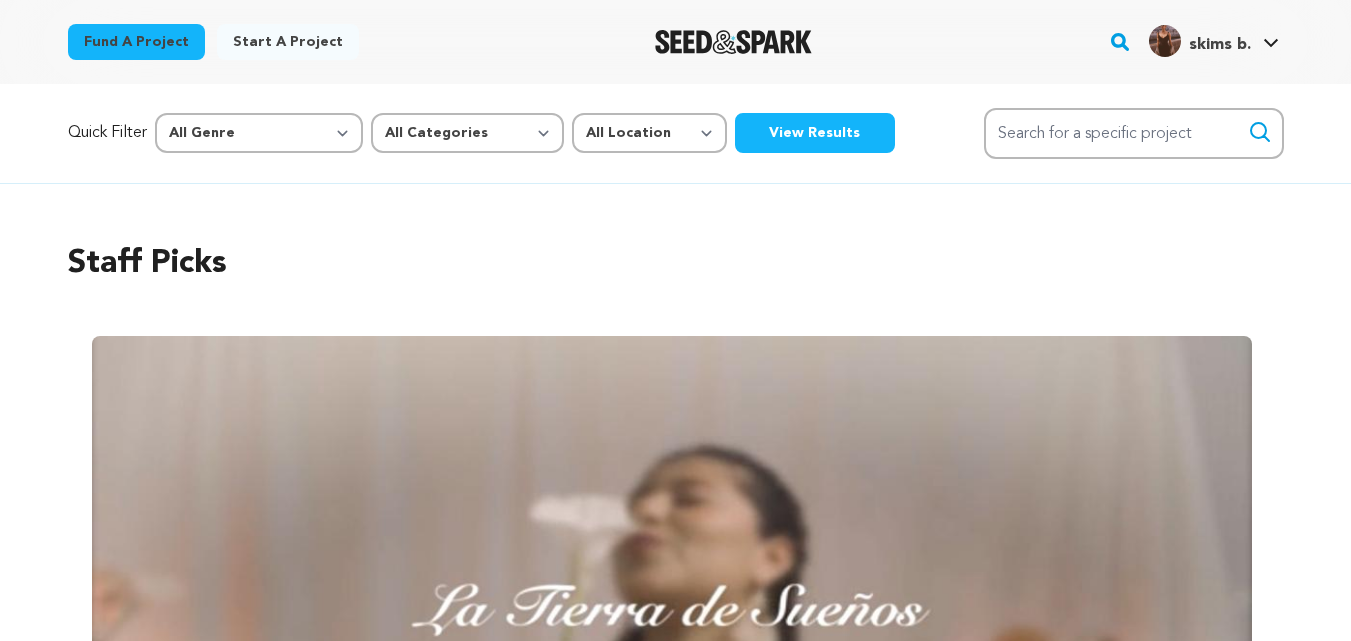 drag, startPoint x: 1362, startPoint y: 108, endPoint x: 1365, endPoint y: 93, distance: 15.297058 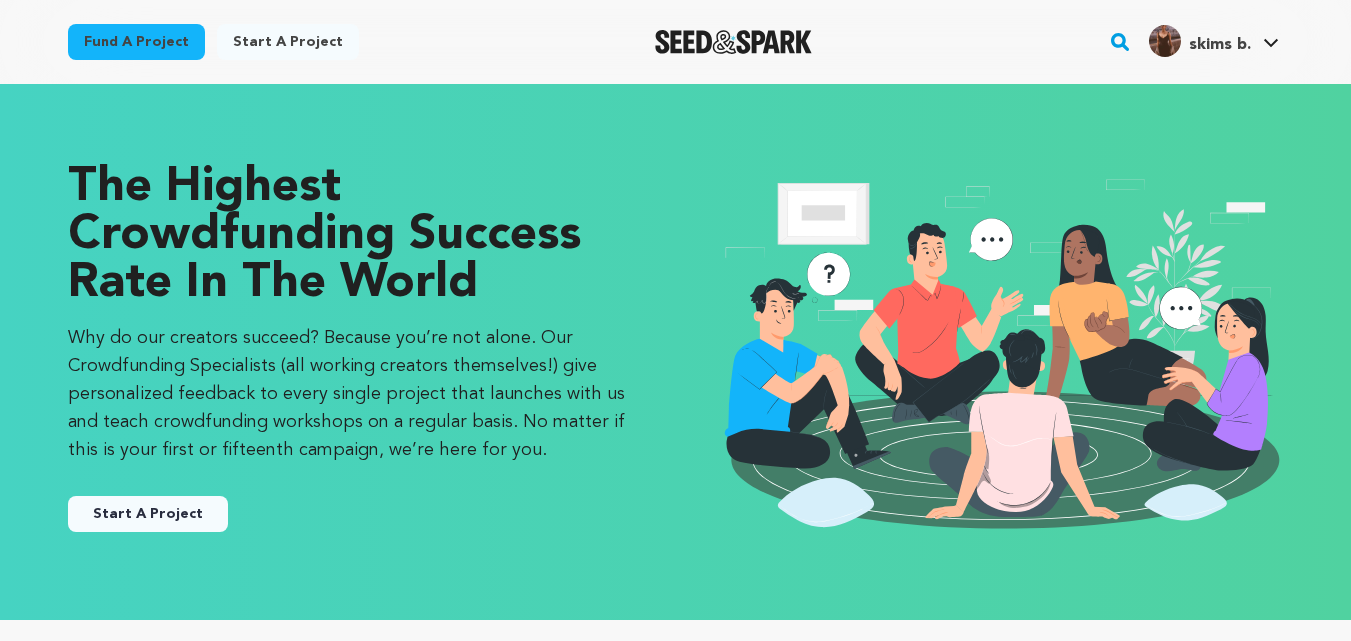 scroll, scrollTop: 0, scrollLeft: 0, axis: both 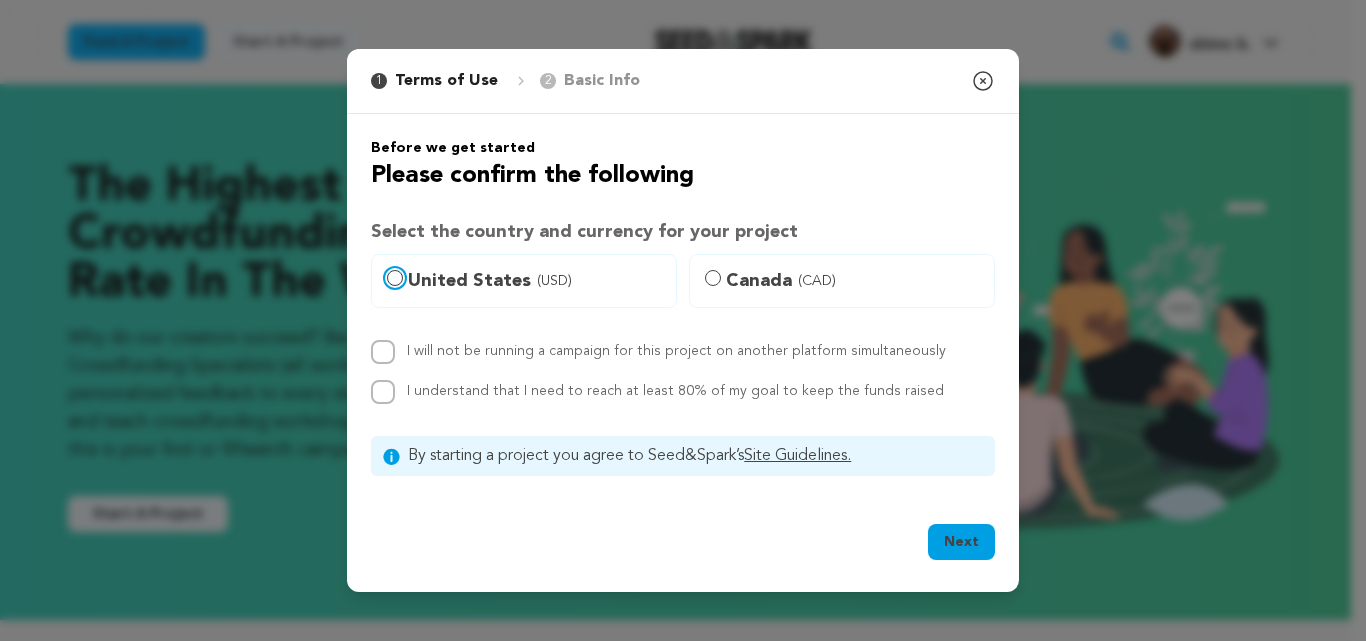 click on "United States
(USD)" at bounding box center (395, 278) 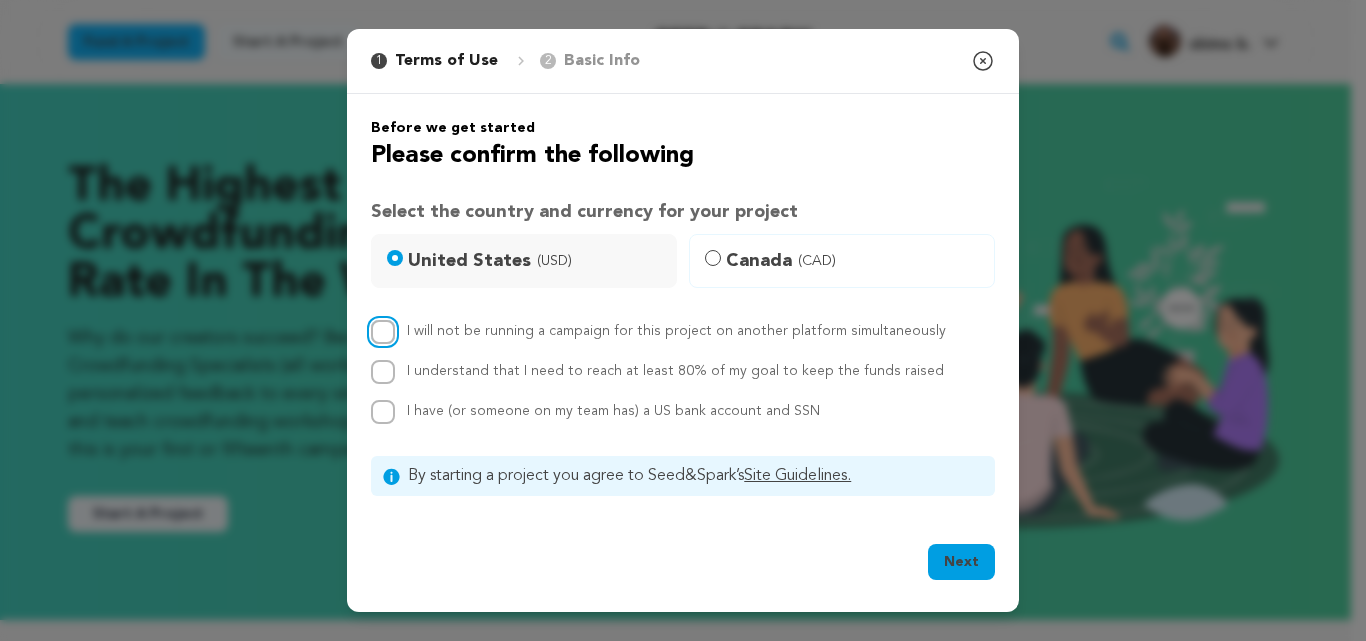 click on "I will not be running a campaign for this project on another platform
simultaneously" at bounding box center (383, 332) 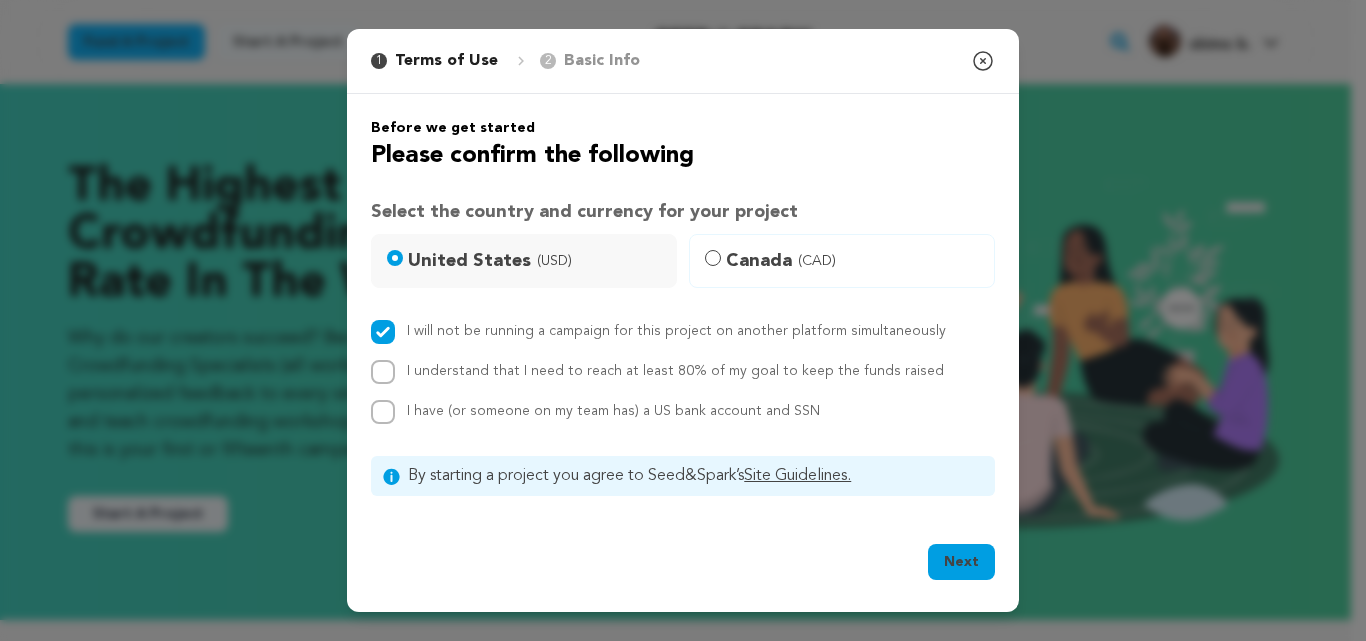 click on "Next" at bounding box center [961, 562] 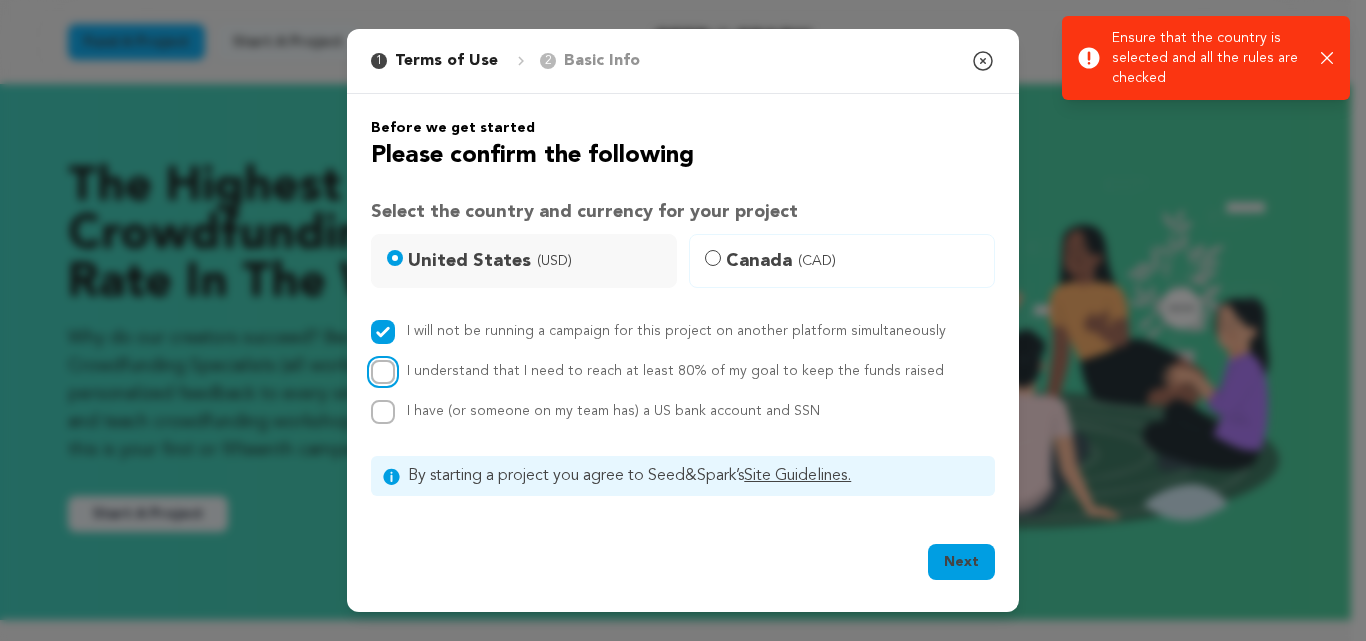 click on "I understand that I need to reach at least 80% of my goal to keep the
funds raised" at bounding box center (383, 372) 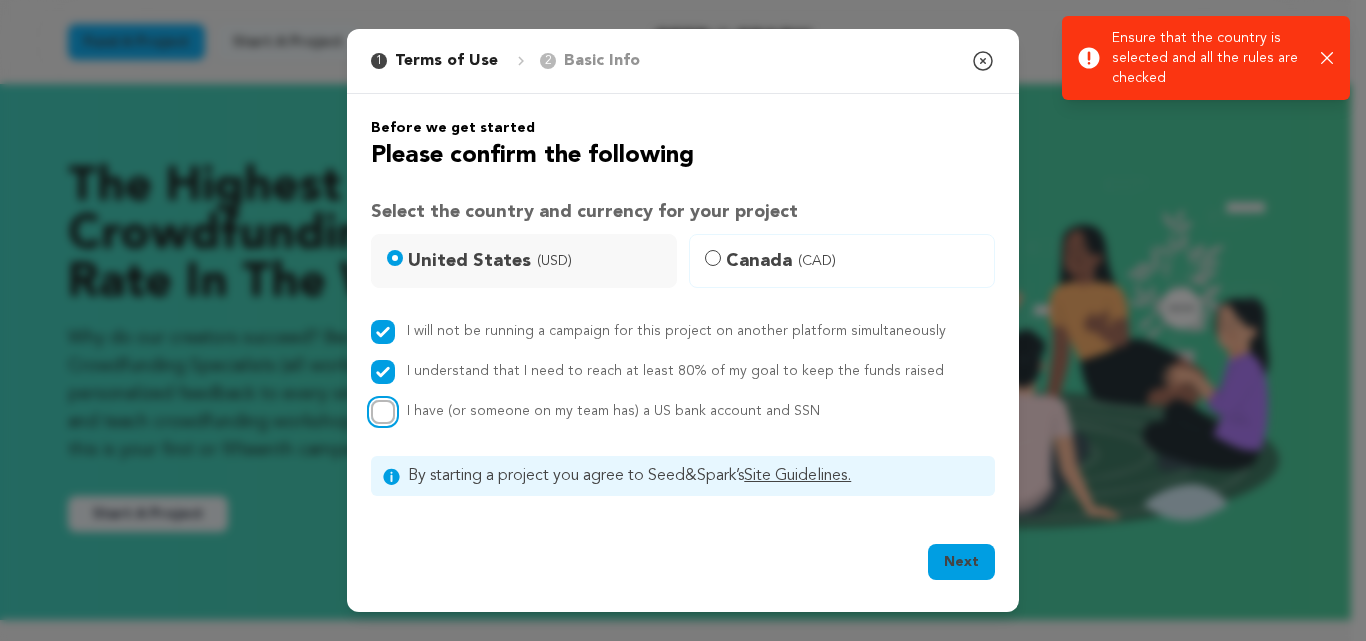click on "I have (or someone on my team has) a US bank account and SSN" at bounding box center (383, 412) 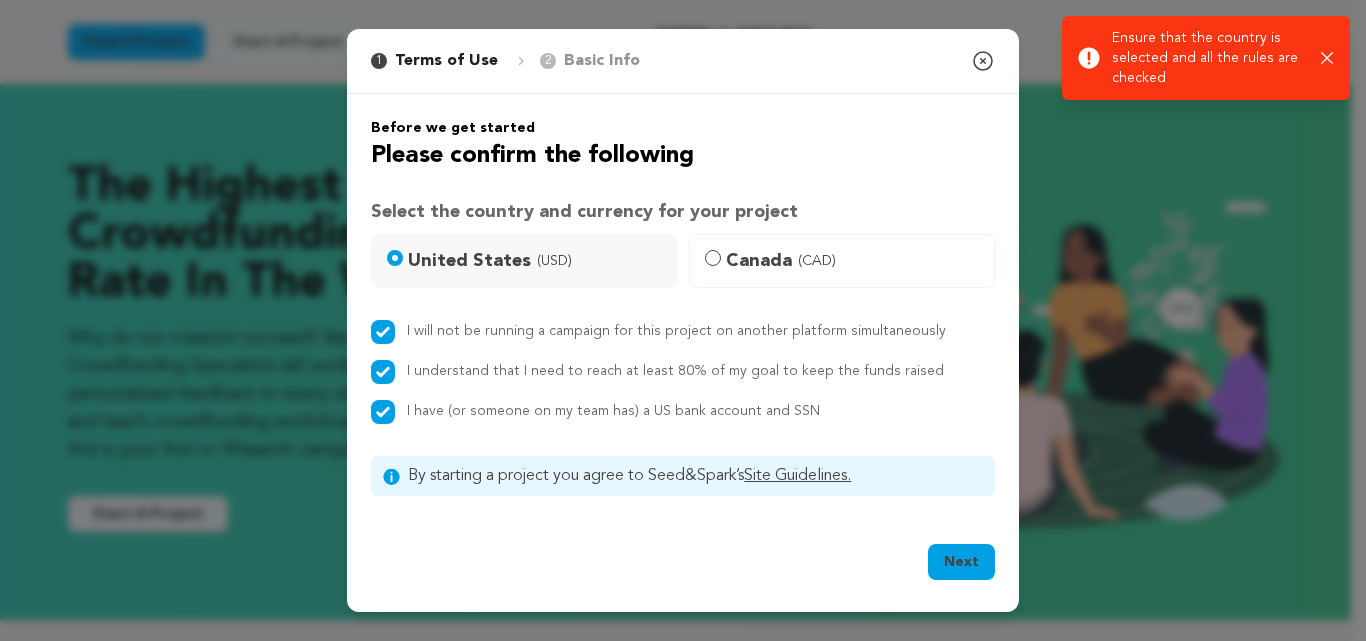 click on "Next" at bounding box center [961, 562] 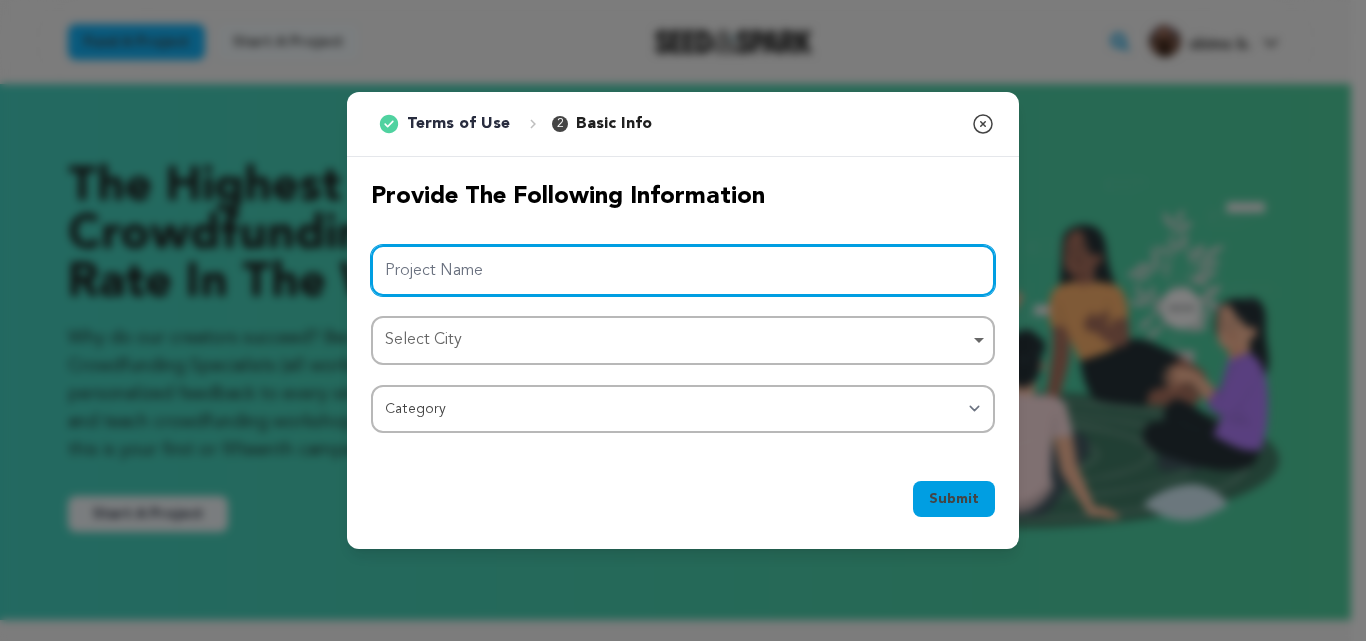 click on "Project Name" at bounding box center [683, 270] 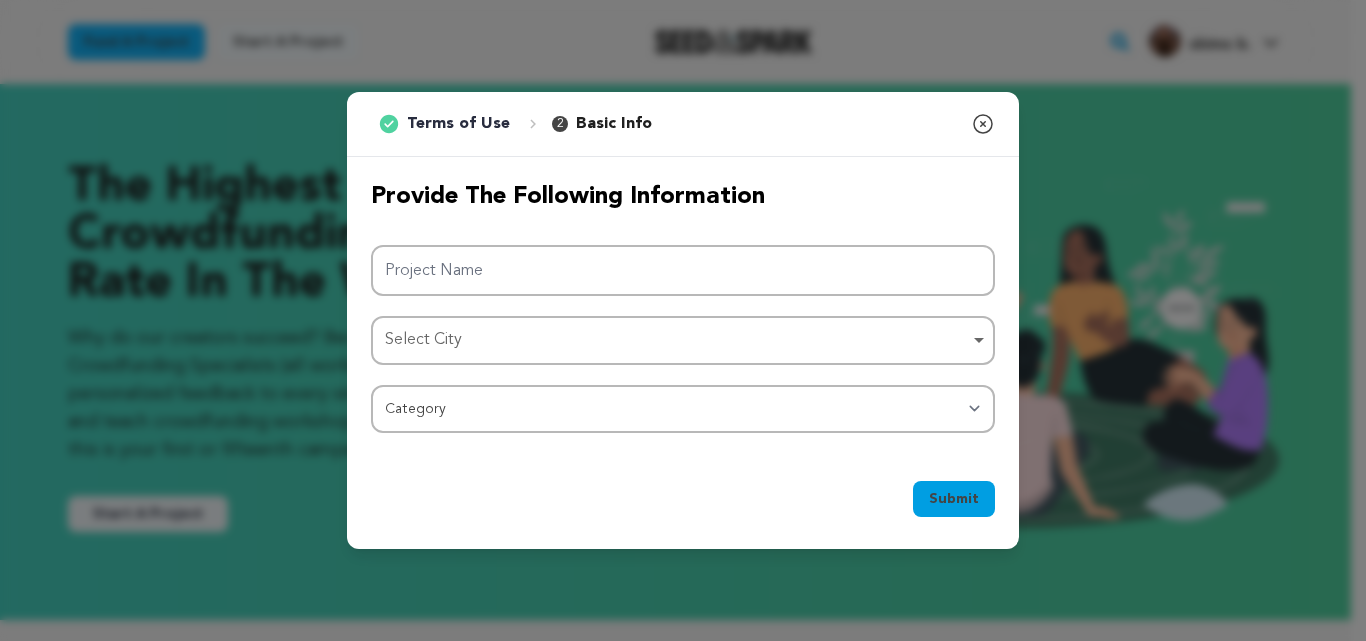 click 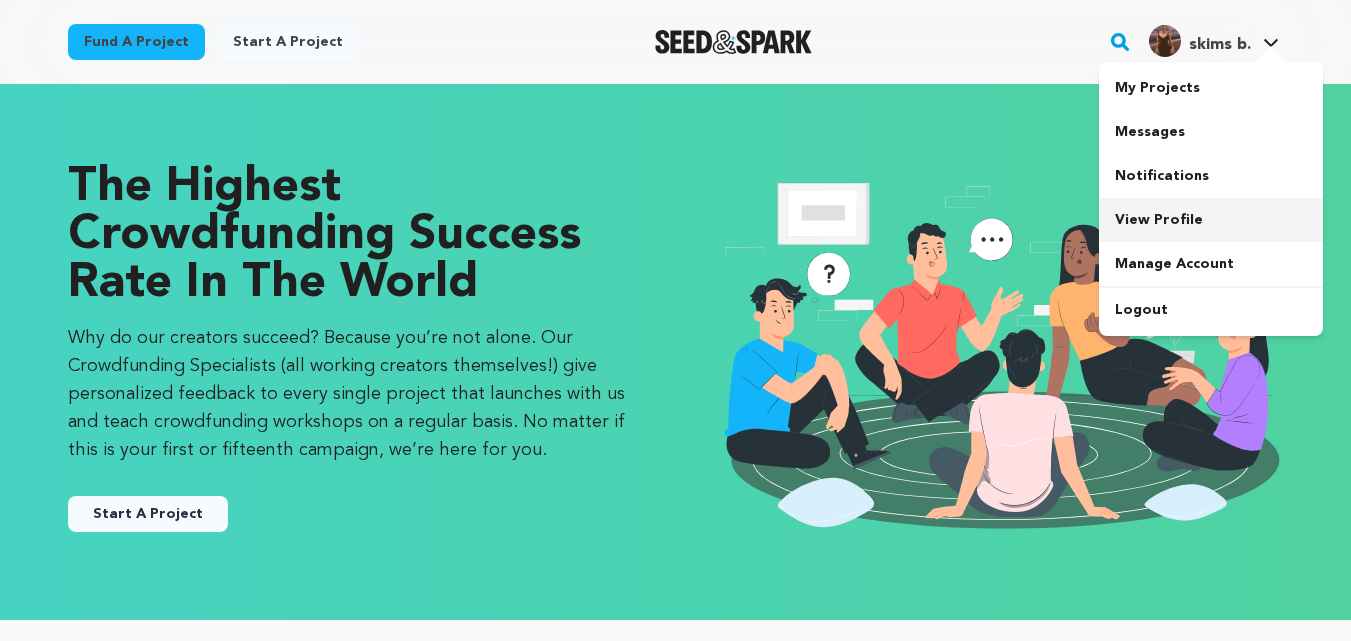 click on "View Profile" at bounding box center [1211, 220] 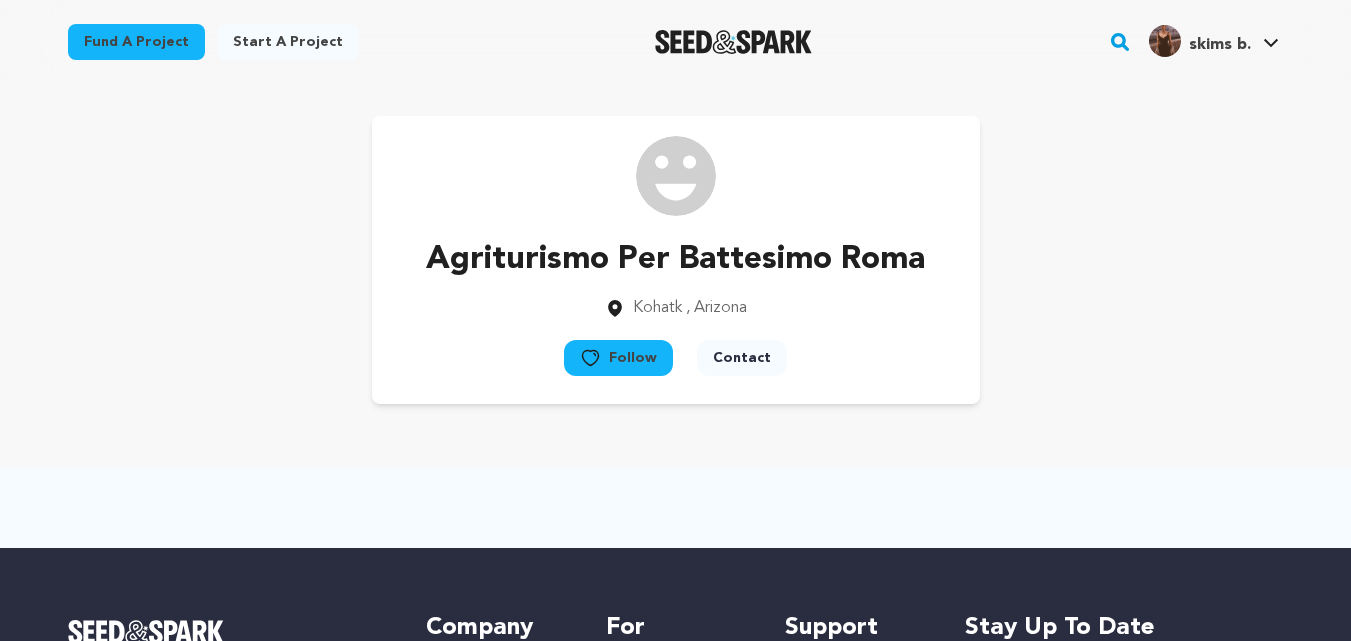 scroll, scrollTop: 0, scrollLeft: 0, axis: both 